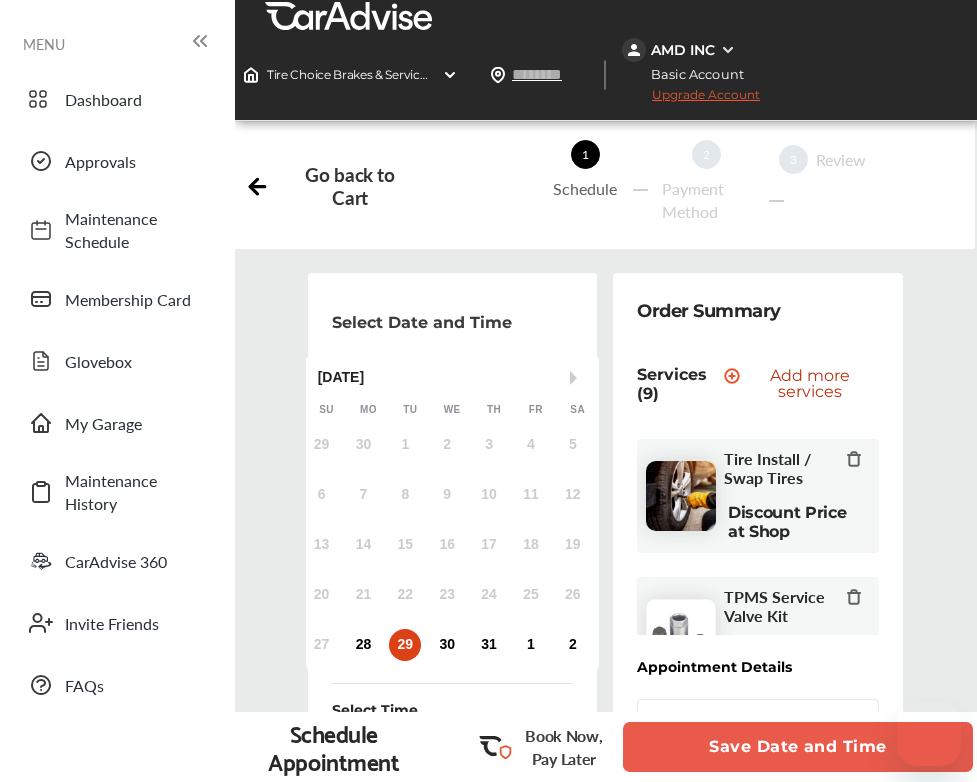 scroll, scrollTop: 56, scrollLeft: 0, axis: vertical 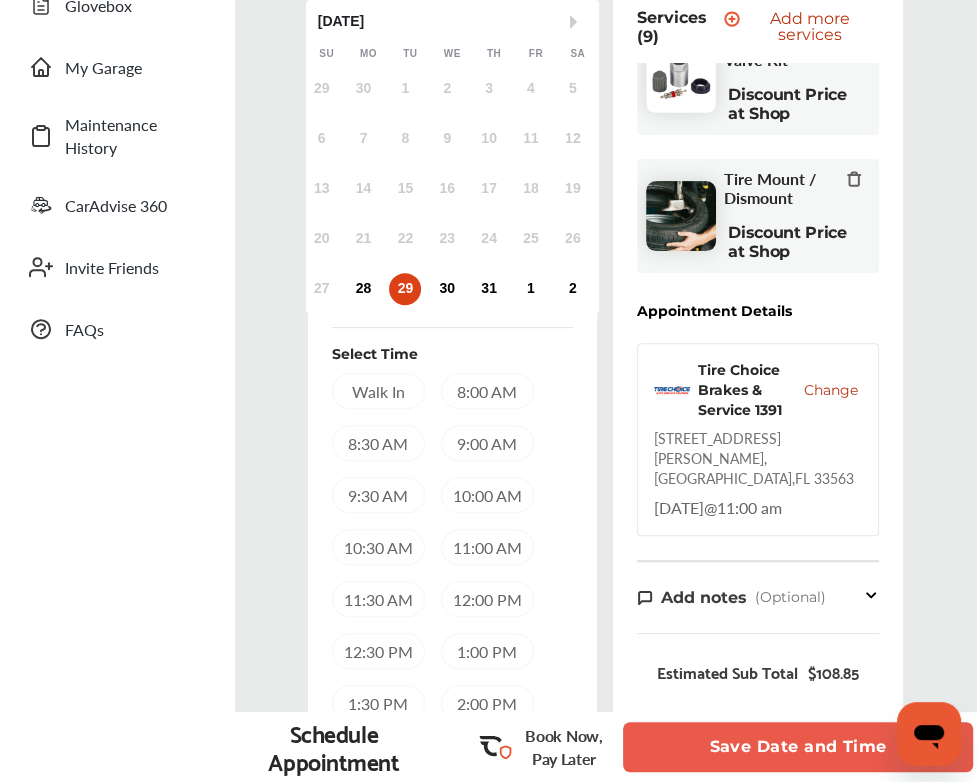click on "Dashboard
Approvals
Maintenance Schedule
Membership Card
Glovebox
My Garage
Maintenance History
CarAdvise 360
Invite Friends
FAQs" at bounding box center [117, 460] 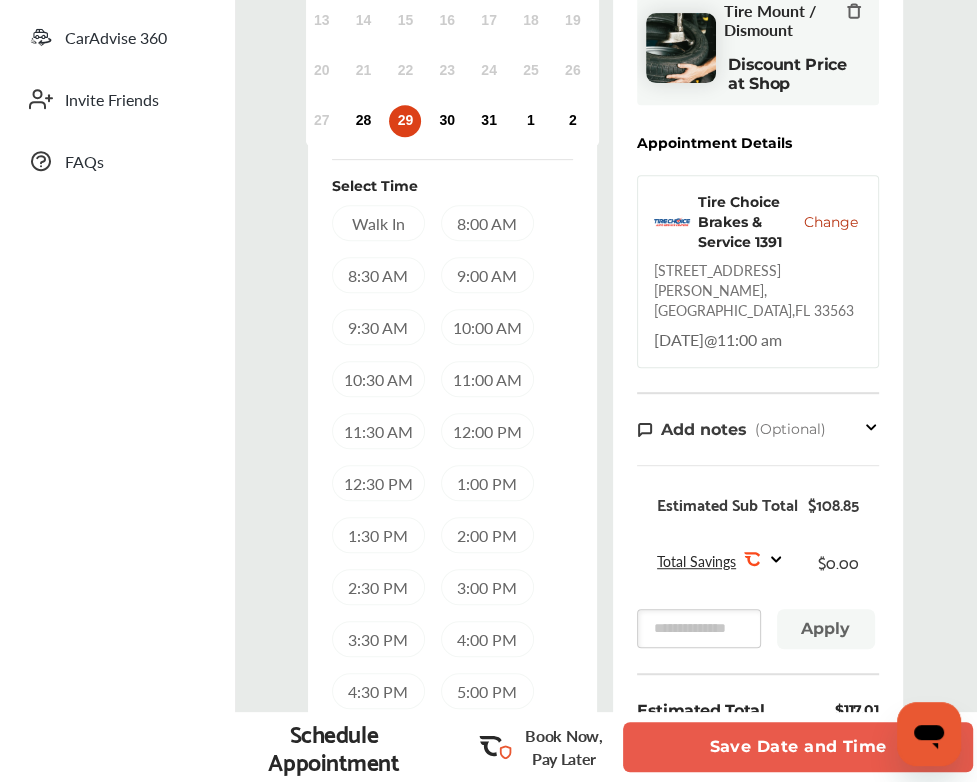 scroll, scrollTop: 556, scrollLeft: 0, axis: vertical 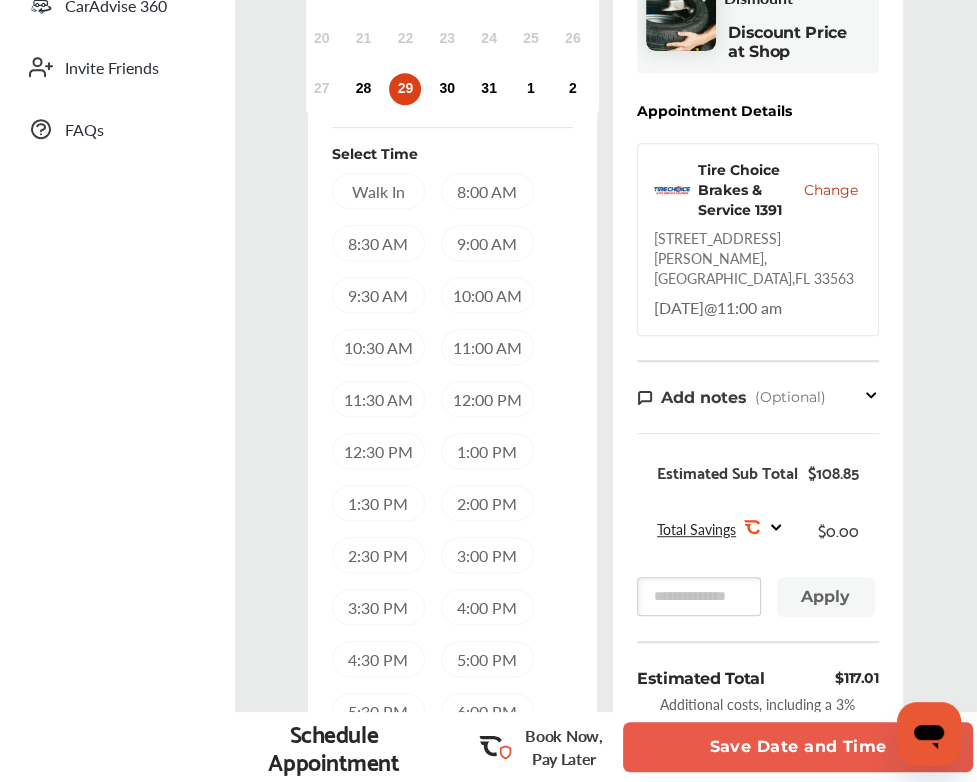 click on "3:00 PM" at bounding box center [487, 555] 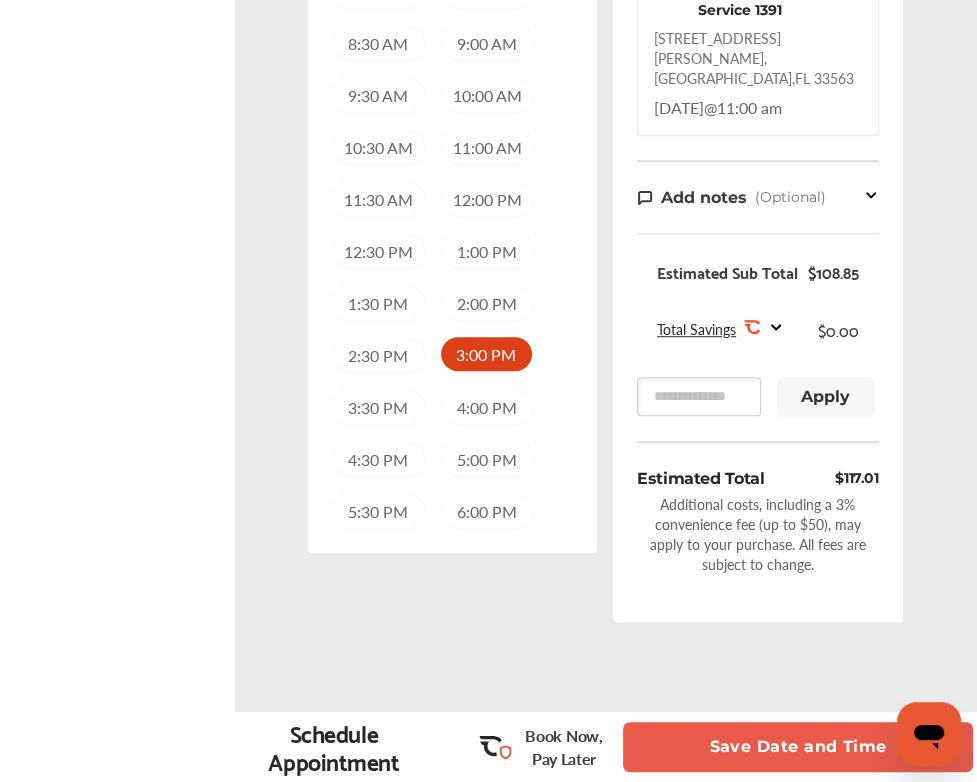 scroll, scrollTop: 821, scrollLeft: 0, axis: vertical 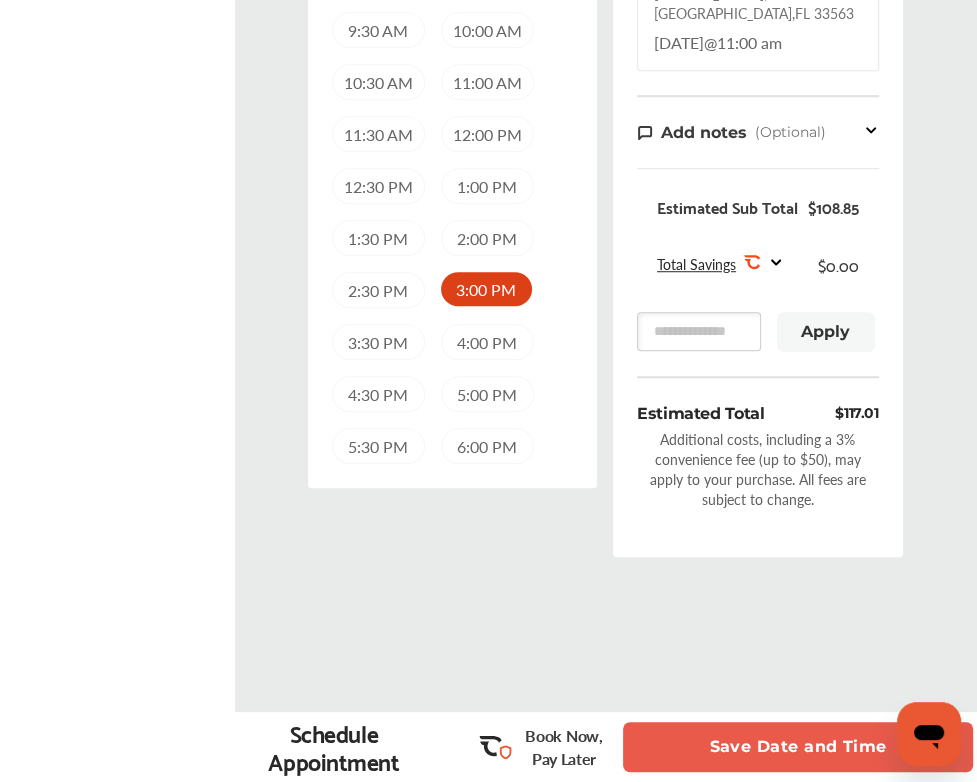 click on "Apply" at bounding box center [826, 332] 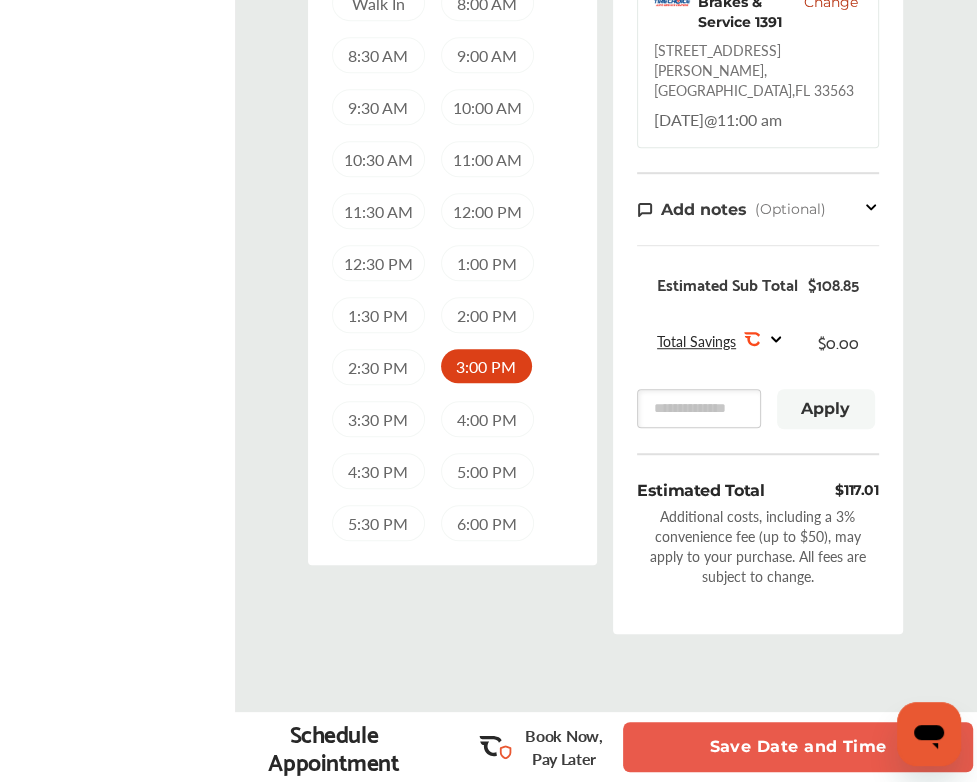 scroll, scrollTop: 821, scrollLeft: 0, axis: vertical 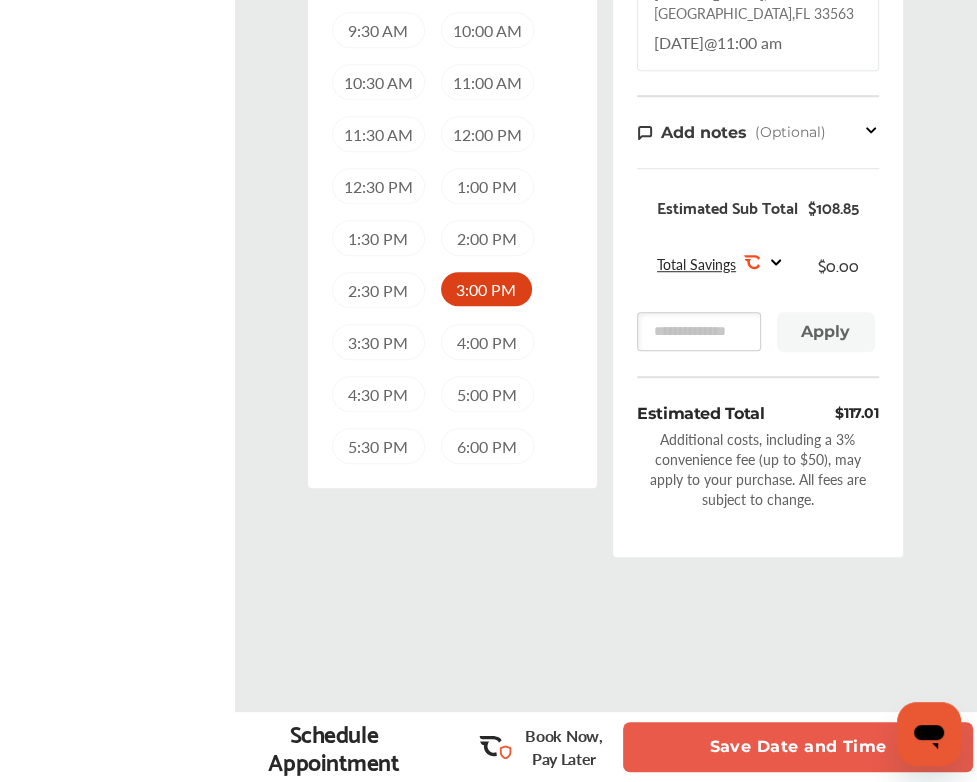 click on "Go back to Cart 1 Schedule 2 Payment Method 3 Review Select Date and Time Next Month [DATE] Su Mo Tu We Th Fr Sa 29 30 1 2 3 4 5 6 7 8 9 10 11 12 13 14 15 16 17 18 19 20 21 22 23 24 25 26 27 28 29 30 31 1 2 Select Time Walk In 8:00 AM 8:30 AM 9:00 AM 9:30 AM 10:00 AM 10:30 AM 11:00 AM 11:30 AM 12:00 PM 12:30 PM 1:00 PM 1:30 PM 2:00 PM 2:30 PM 3:00 PM 3:30 PM 4:00 PM 4:30 PM 5:00 PM 5:30 PM 6:00 PM Select Date and Time Next Month [DATE] Su Mo Tu We Th Fr Sa 29 30 1 2 3 4 5 6 7 8 9 10 11 12 13 14 15 16 17 18 19 20 21 22 23 24 25 26 27 28 29 30 31 1 2 Select Time 8:00 AM 8:30 AM 9:00 AM 9:30 AM 10:00 AM 10:30 AM 11:00 AM 11:30 AM 12:00 PM 12:30 PM 1:00 PM 1:30 PM 2:00 PM 2:30 PM 3:00 PM 3:30 PM 4:00 PM 4:30 PM 5:00 PM 5:30 PM 6:00 PM Booking Summary $117.01
Order Summary Services (9) Add a service
Add more services Tire Install / Swap Tires
Discount Price at Shop TPMS Service Valve Kit
Discount Price at Shop [GEOGRAPHIC_DATA] / Dismount
Discount Price at Shop" at bounding box center [606, 31] 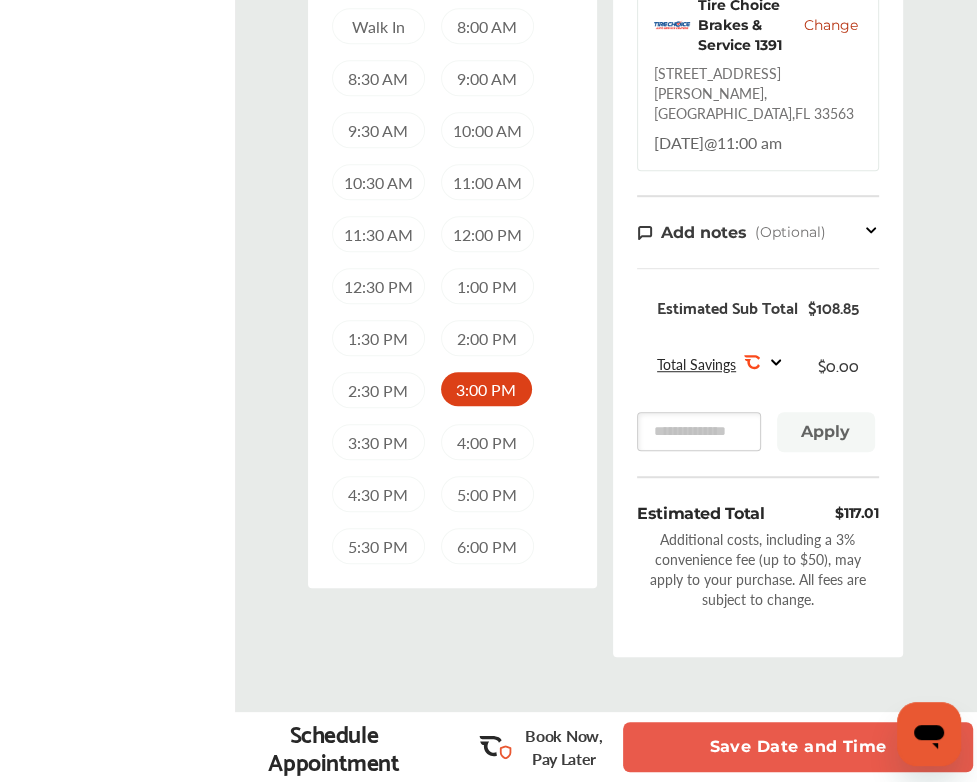 scroll, scrollTop: 821, scrollLeft: 0, axis: vertical 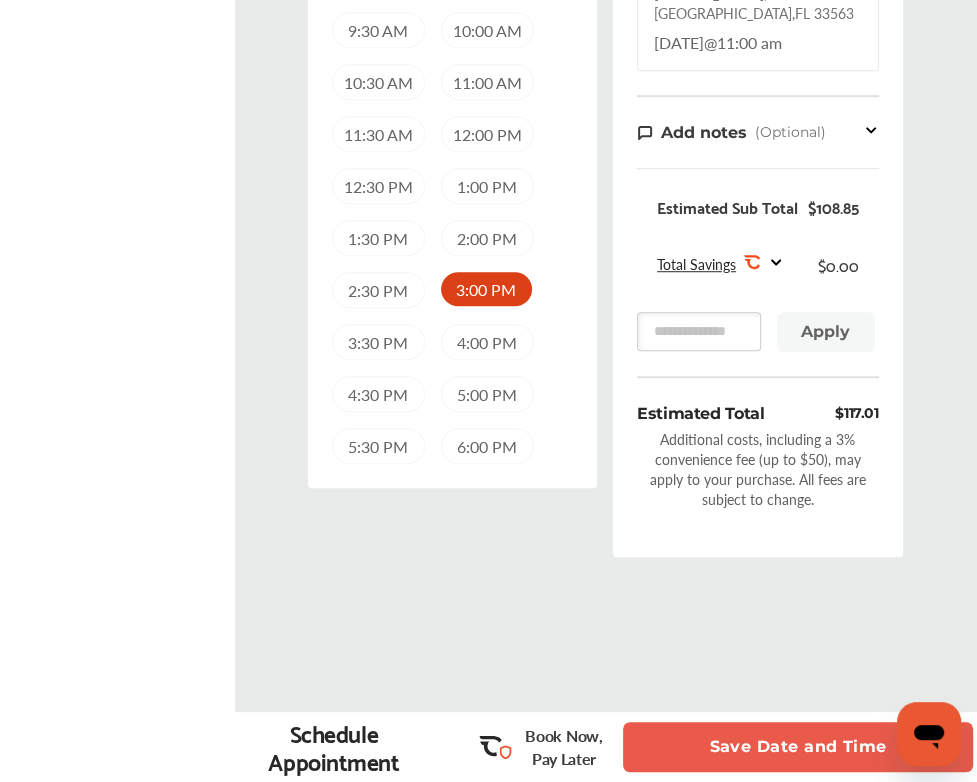 click on "Go back to Cart 1 Schedule 2 Payment Method 3 Review Select Date and Time Next Month [DATE] Su Mo Tu We Th Fr Sa 29 30 1 2 3 4 5 6 7 8 9 10 11 12 13 14 15 16 17 18 19 20 21 22 23 24 25 26 27 28 29 30 31 1 2 Select Time Walk In 8:00 AM 8:30 AM 9:00 AM 9:30 AM 10:00 AM 10:30 AM 11:00 AM 11:30 AM 12:00 PM 12:30 PM 1:00 PM 1:30 PM 2:00 PM 2:30 PM 3:00 PM 3:30 PM 4:00 PM 4:30 PM 5:00 PM 5:30 PM 6:00 PM Select Date and Time Next Month [DATE] Su Mo Tu We Th Fr Sa 29 30 1 2 3 4 5 6 7 8 9 10 11 12 13 14 15 16 17 18 19 20 21 22 23 24 25 26 27 28 29 30 31 1 2 Select Time 8:00 AM 8:30 AM 9:00 AM 9:30 AM 10:00 AM 10:30 AM 11:00 AM 11:30 AM 12:00 PM 12:30 PM 1:00 PM 1:30 PM 2:00 PM 2:30 PM 3:00 PM 3:30 PM 4:00 PM 4:30 PM 5:00 PM 5:30 PM 6:00 PM Booking Summary $117.01
Order Summary Services (9) Add a service
Add more services Tire Install / Swap Tires
Discount Price at Shop TPMS Service Valve Kit
Discount Price at Shop [GEOGRAPHIC_DATA] / Dismount
Discount Price at Shop" at bounding box center [606, 31] 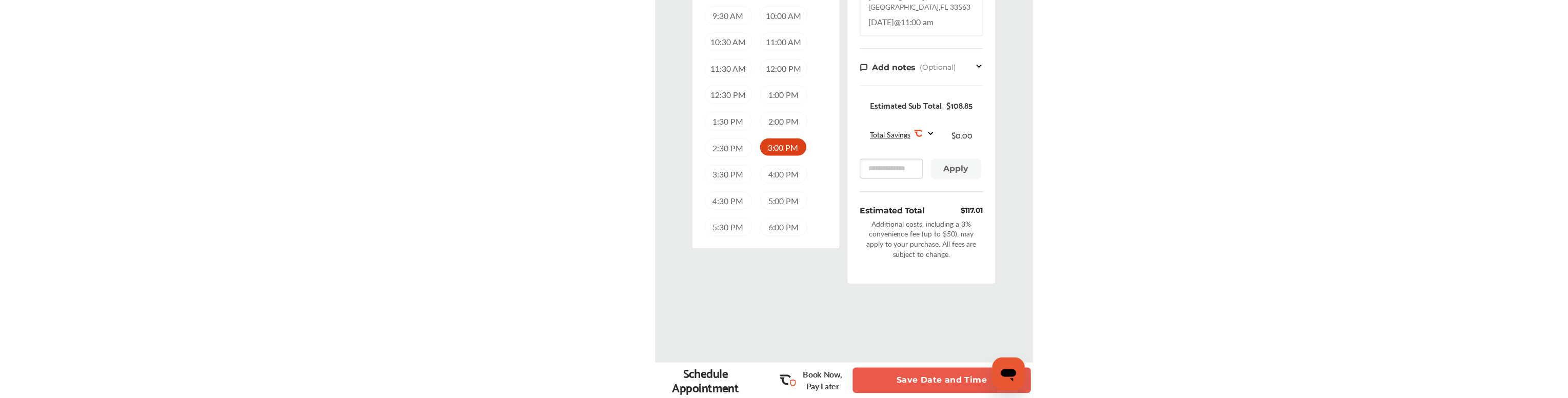 scroll, scrollTop: 311, scrollLeft: 0, axis: vertical 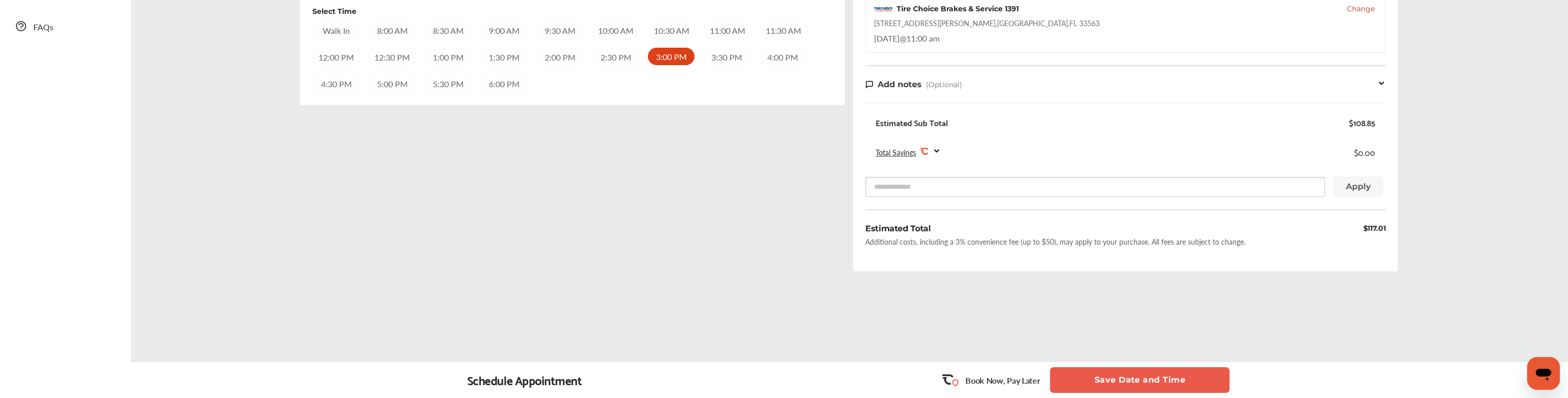 click on "Save Date and Time" at bounding box center (1140, 380) 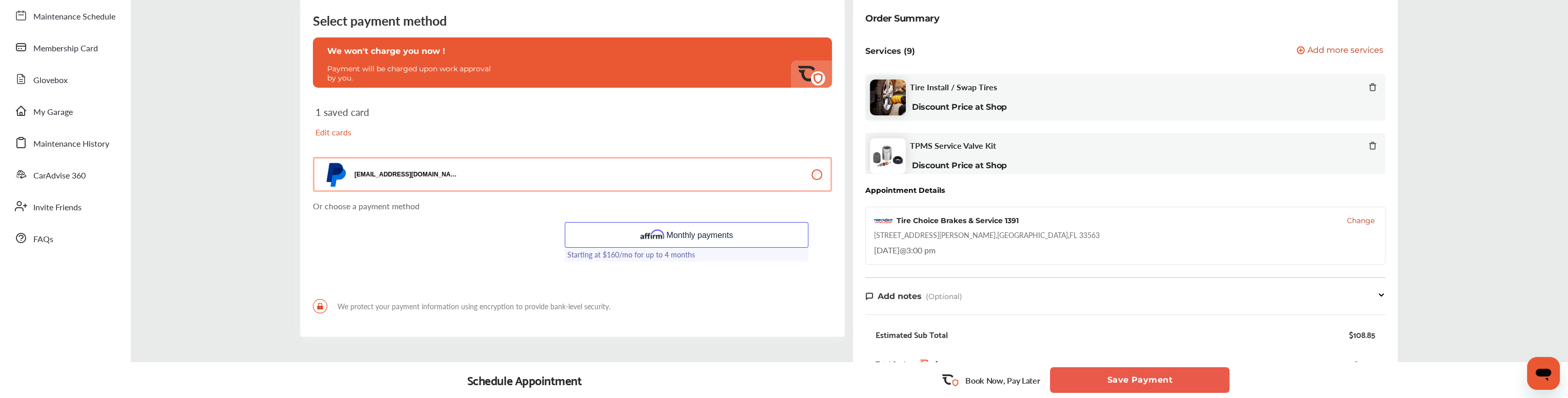 scroll, scrollTop: 46, scrollLeft: 0, axis: vertical 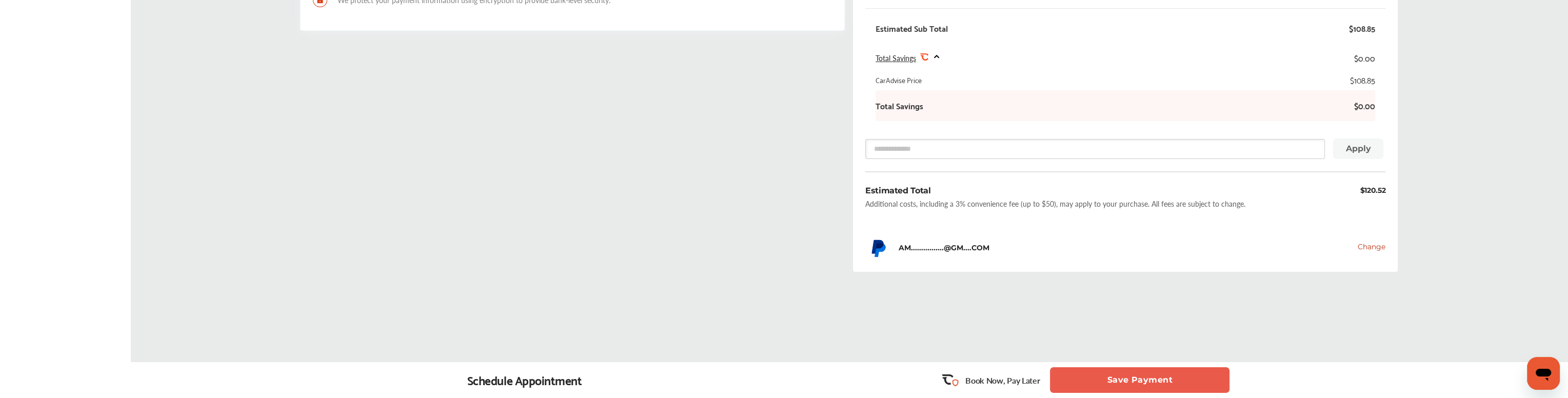 click on "Go back to Cart 1 Schedule 2 Payment Method 3 Review Select payment method We won't charge you now ! Payment will be charged upon work approval by you.
1 saved card Edit cards
[EMAIL_ADDRESS][DOMAIN_NAME]   Or choose a payment method   Monthly payments Starting at $160/mo for up to 4 months We protect your payment information using encryption to provide bank-level security. We won't charge you now ! Payment will be charged upon work approval by you.
Booking Summary $120.52
Order Summary Services (9) Add a service
Add more services Tire Install / Swap Tires
Discount Price at Shop TPMS Service Valve Kit
Discount Price at Shop [GEOGRAPHIC_DATA] / Dismount
Discount Price at Shop Tire Servicing
Discount Price at Shop New Tires - Ebay
Discount Price at Shop Valve Replacement*
Discount Price at Shop Valve Replacement
Discount Price at Shop Wheel Balance - All" at bounding box center (849, 9) 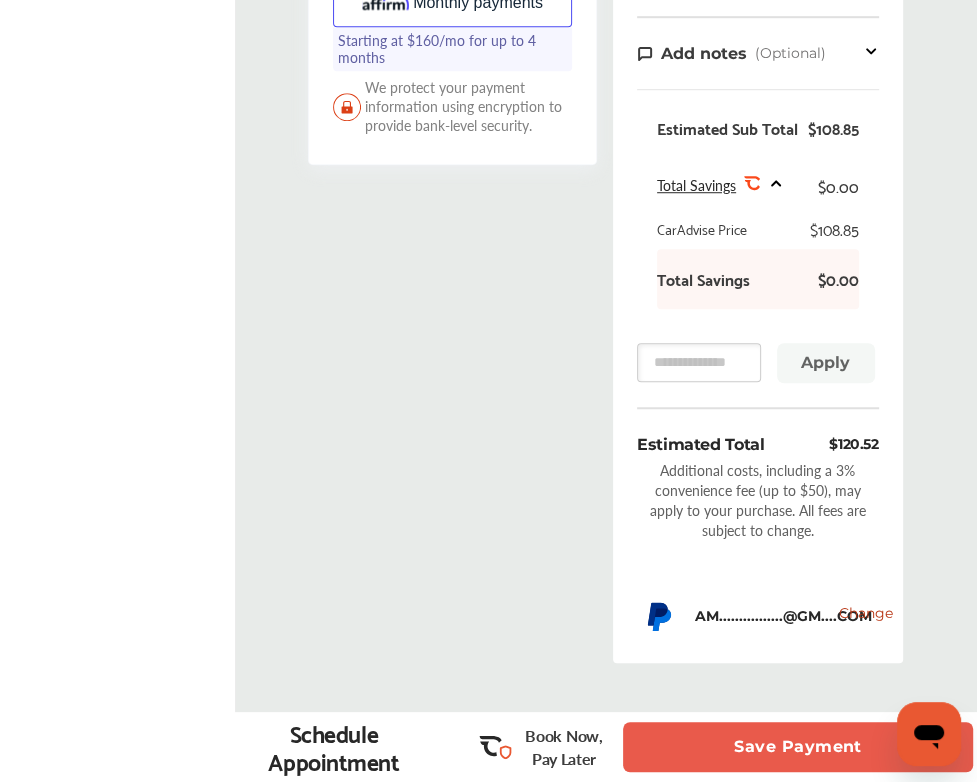 scroll, scrollTop: 1005, scrollLeft: 0, axis: vertical 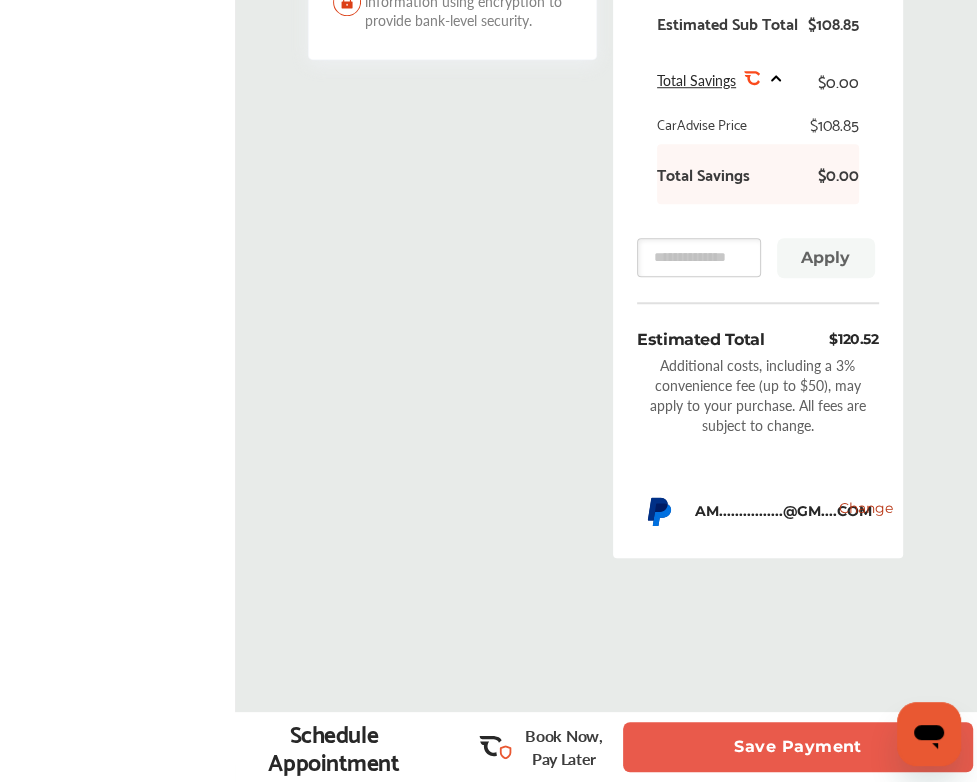 click on "Go back to Cart 1 Schedule 2 Payment Method 3 Review Select payment method We won't charge you now ! Payment will be charged upon work approval by you.
1 saved card Edit cards
[EMAIL_ADDRESS][DOMAIN_NAME]   Or choose a payment method   Monthly payments Starting at $160/mo for up to 4 months We protect your payment information using encryption to provide bank-level security. We won't charge you now ! Payment will be charged upon work approval by you.
Booking Summary $120.52
Order Summary Services (9) Add a service
Add more services Tire Install / Swap Tires
Discount Price at Shop TPMS Service Valve Kit
Discount Price at Shop [GEOGRAPHIC_DATA] / Dismount
Discount Price at Shop Tire Servicing
Discount Price at Shop New Tires - Ebay
Discount Price at Shop Valve Replacement*
Discount Price at Shop Valve Replacement
Discount Price at Shop Wheel Balance - All" at bounding box center [606, -61] 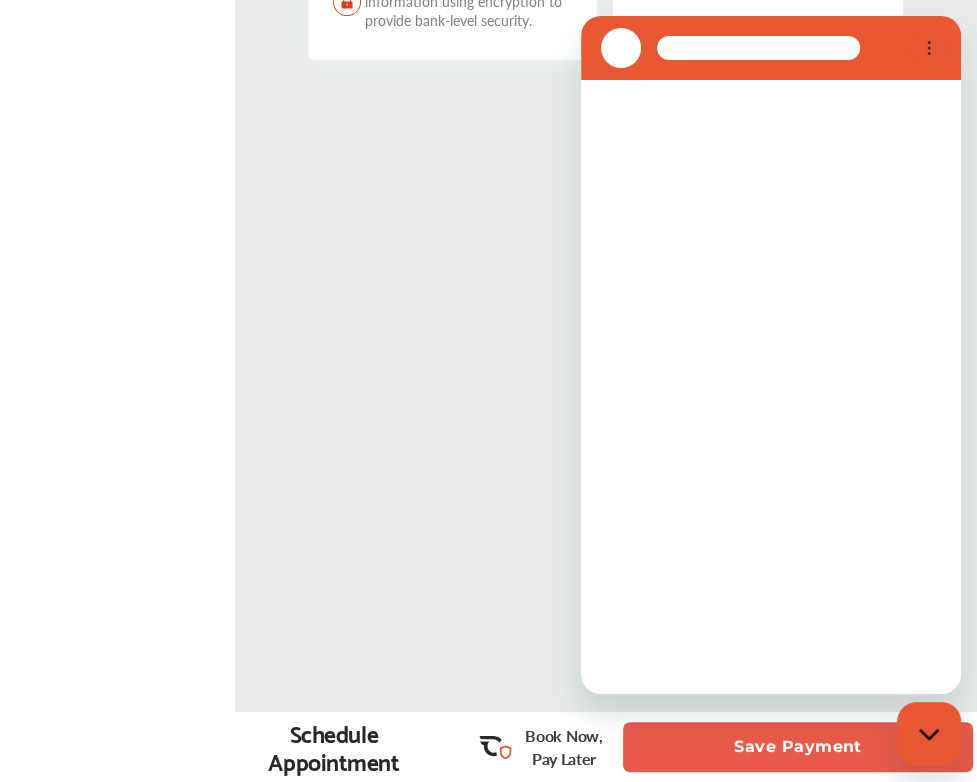 scroll, scrollTop: 0, scrollLeft: 0, axis: both 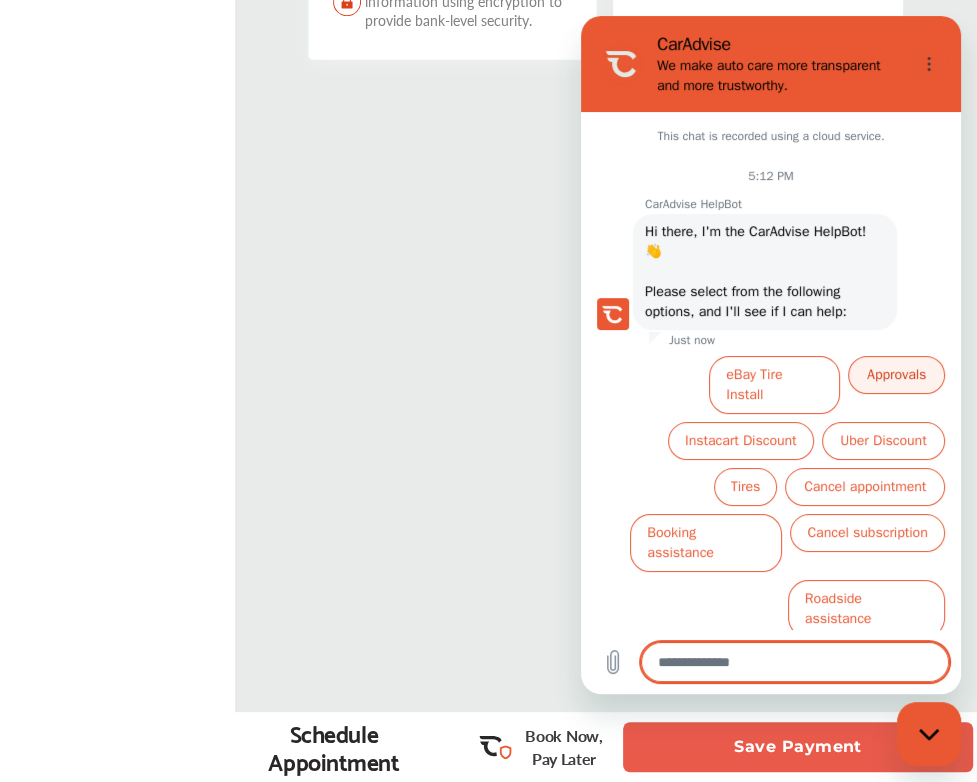 click on "Approvals" at bounding box center [896, 375] 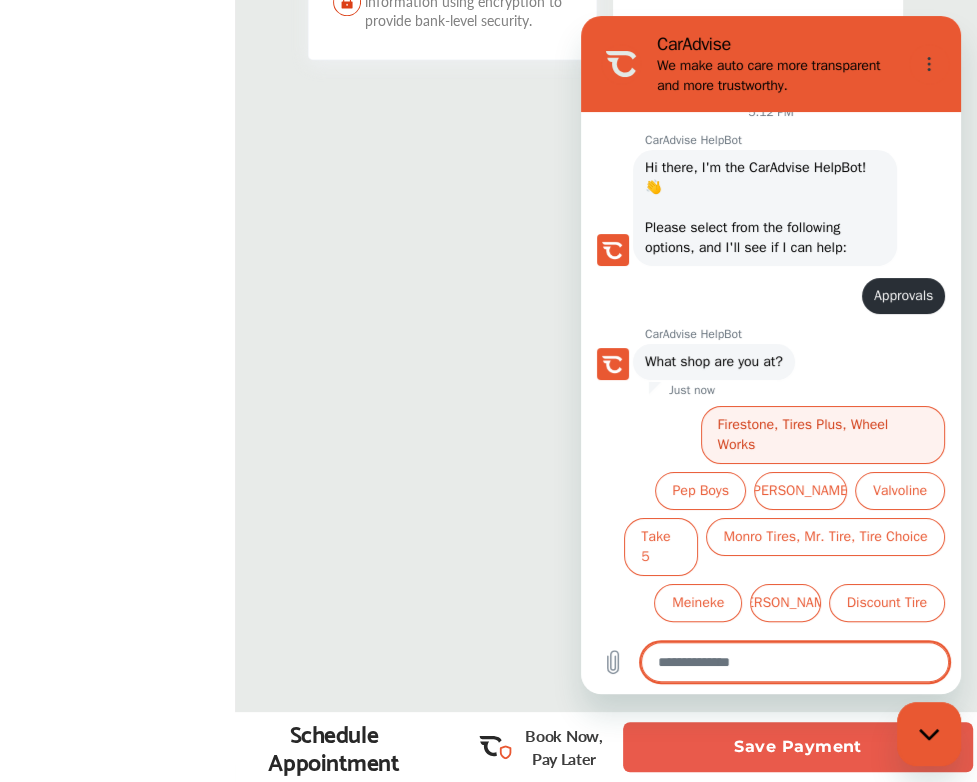 scroll, scrollTop: 64, scrollLeft: 0, axis: vertical 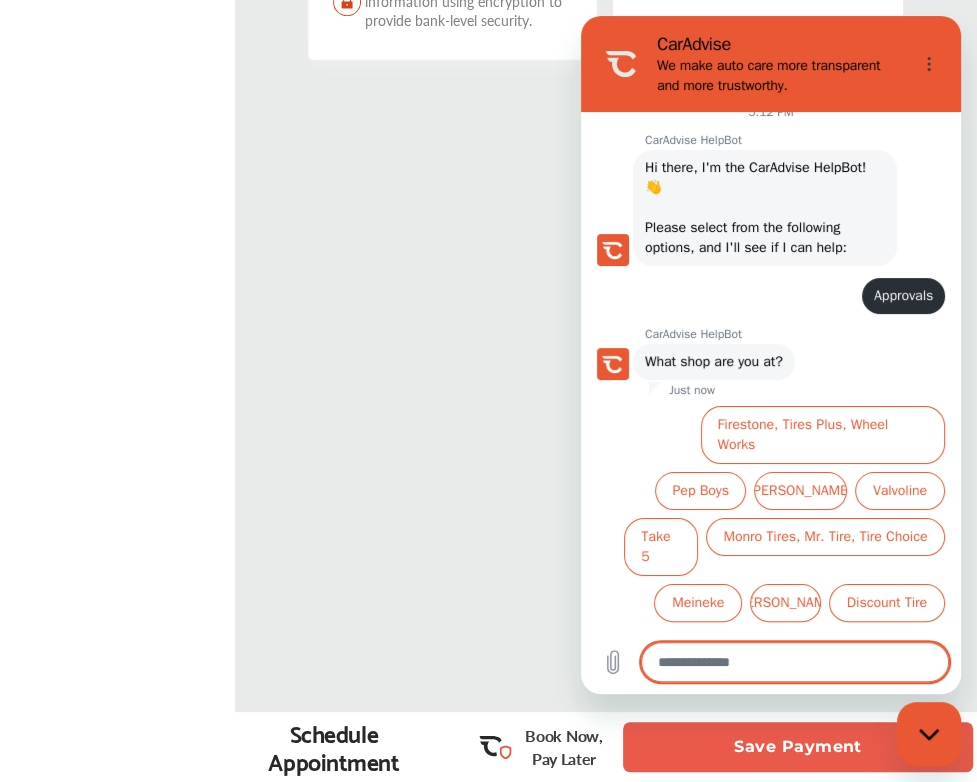 click on "Other" at bounding box center (910, 649) 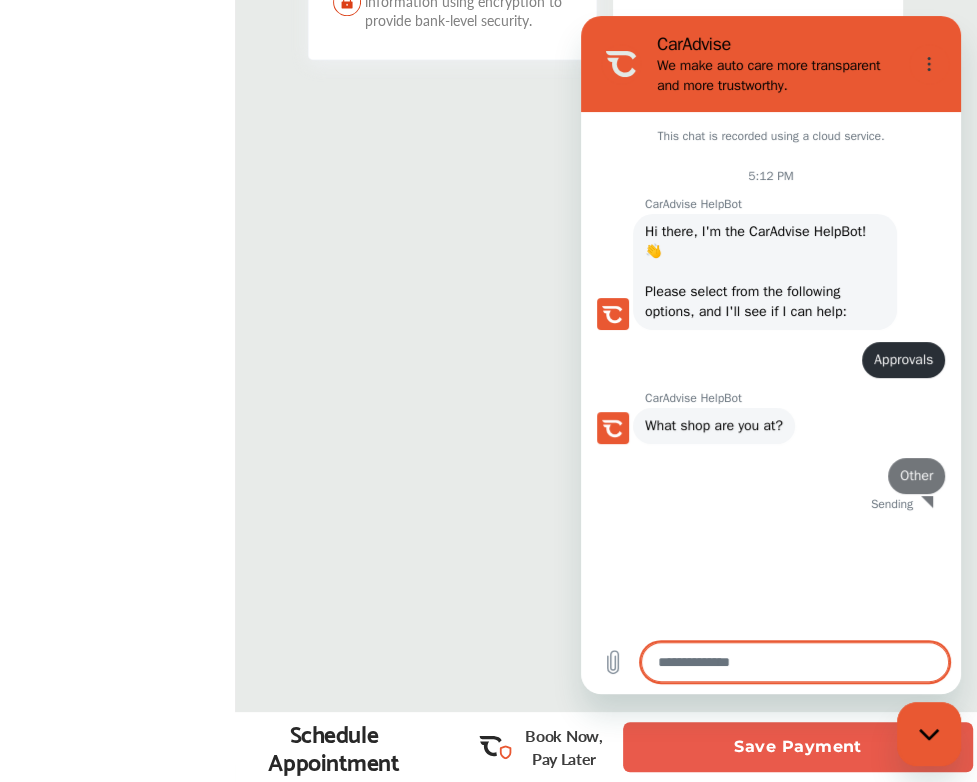 scroll, scrollTop: 0, scrollLeft: 0, axis: both 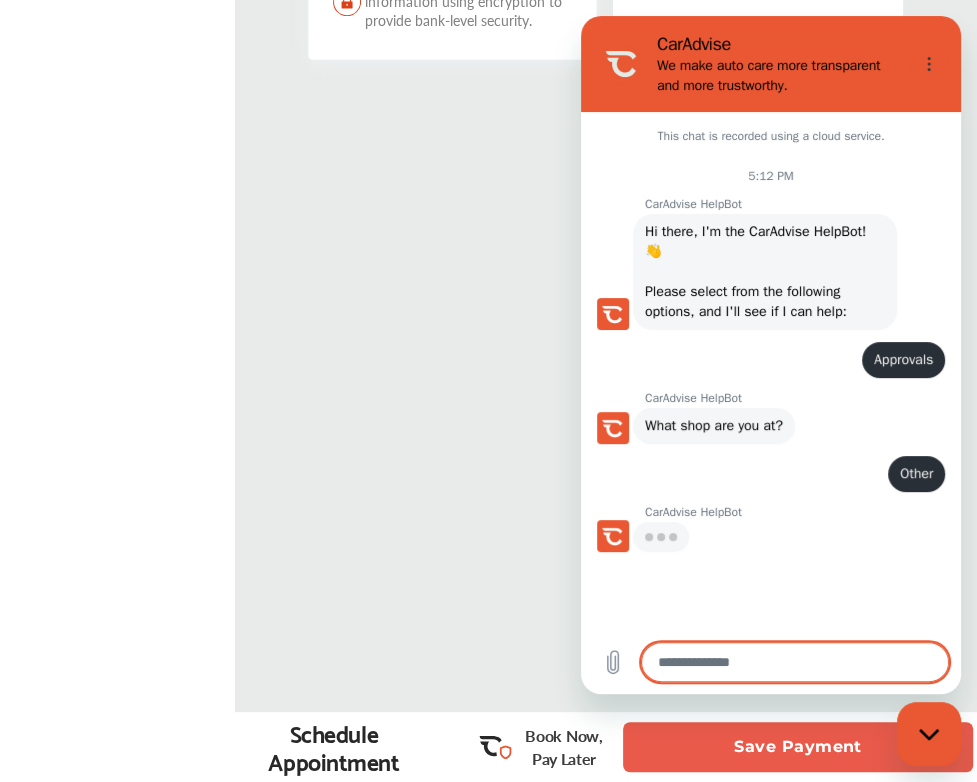 type on "*" 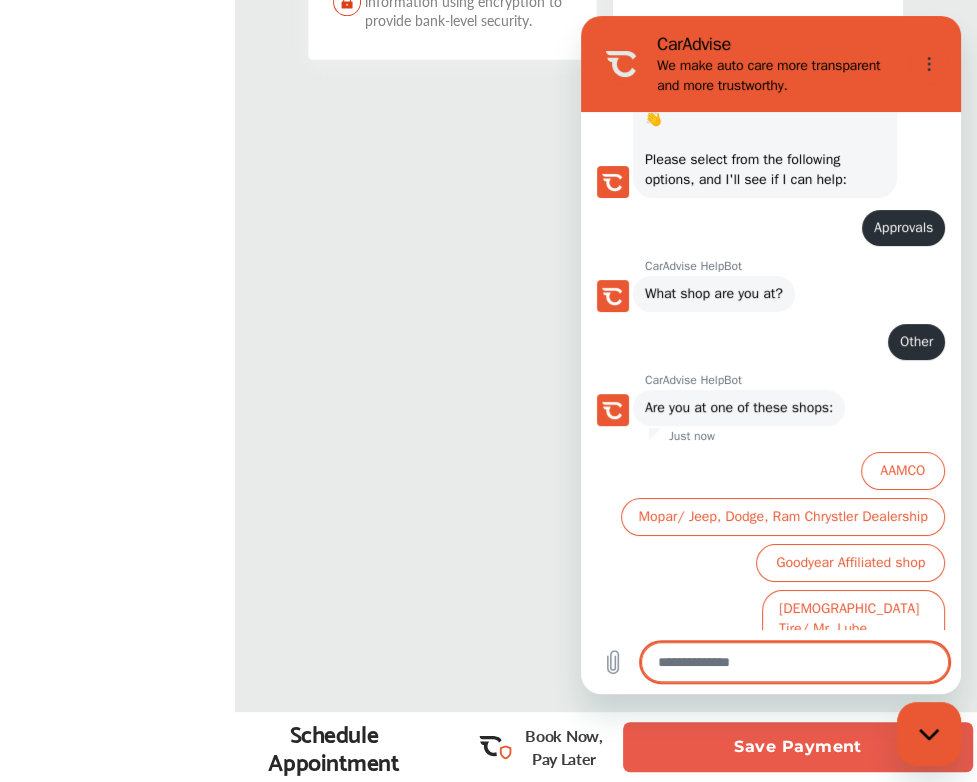 scroll, scrollTop: 132, scrollLeft: 0, axis: vertical 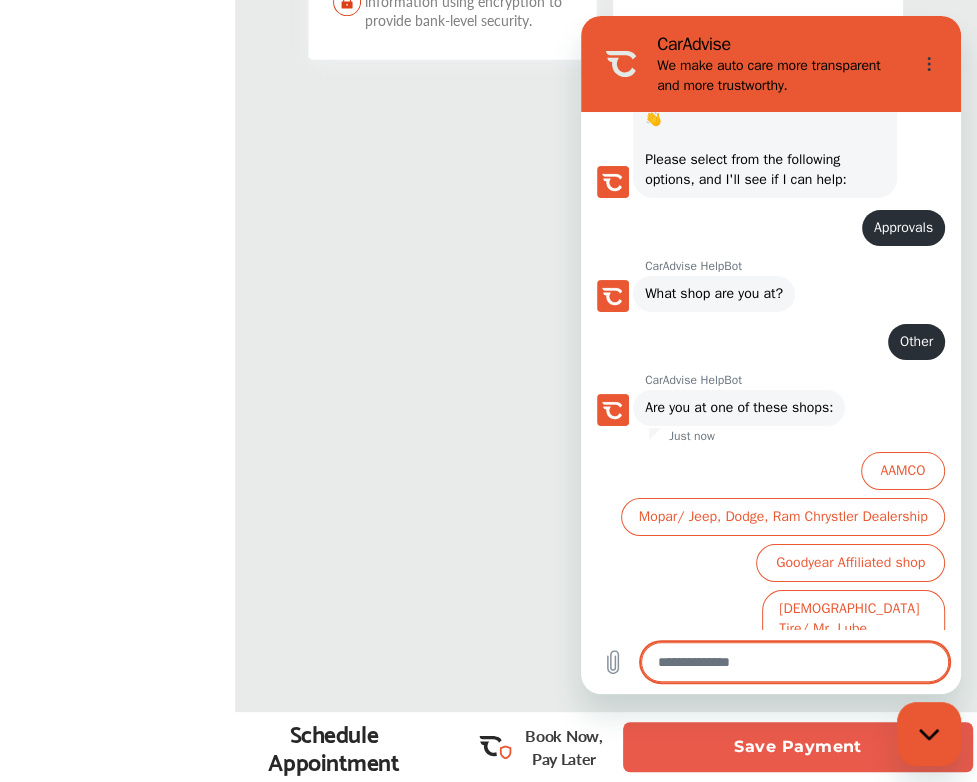 type on "*" 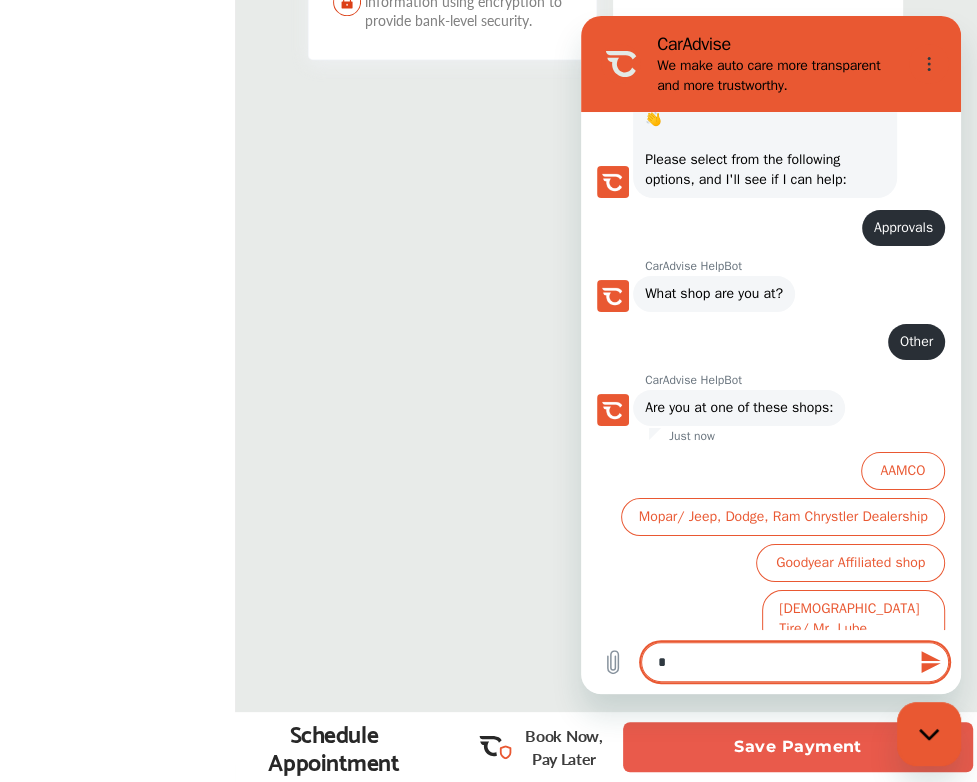 type on "**" 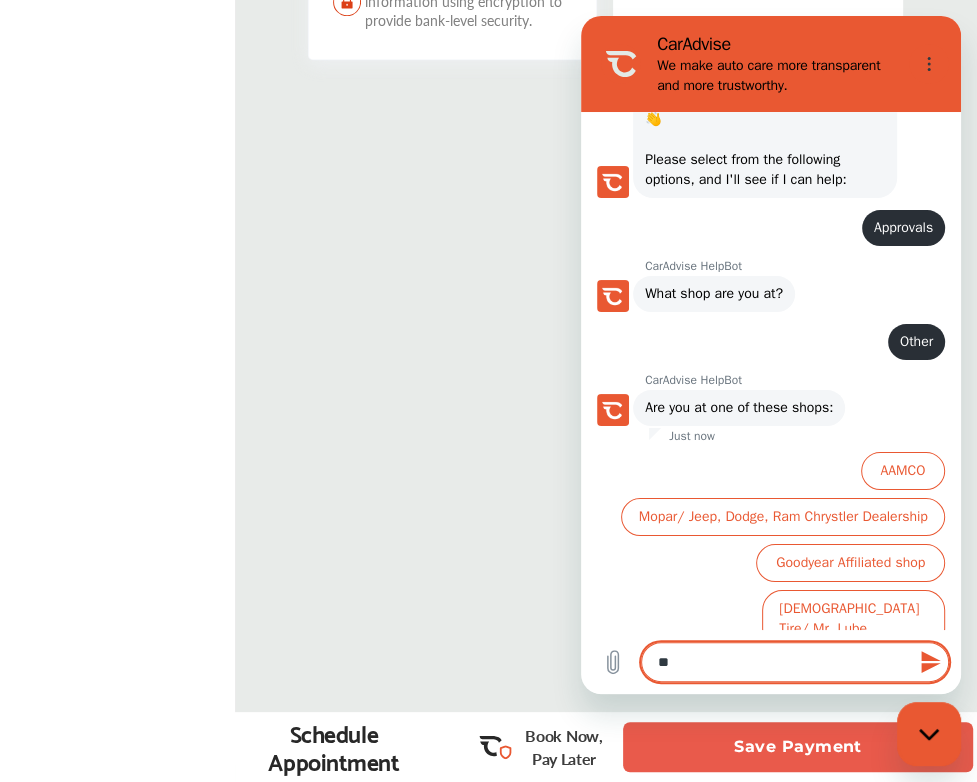 type on "*" 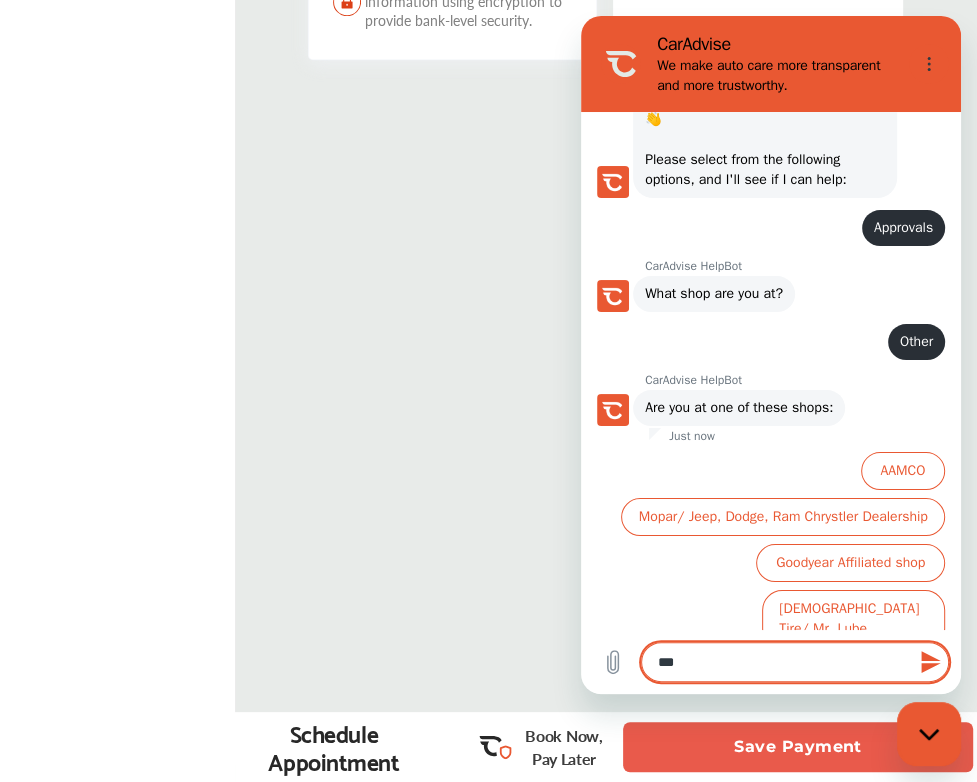type on "****" 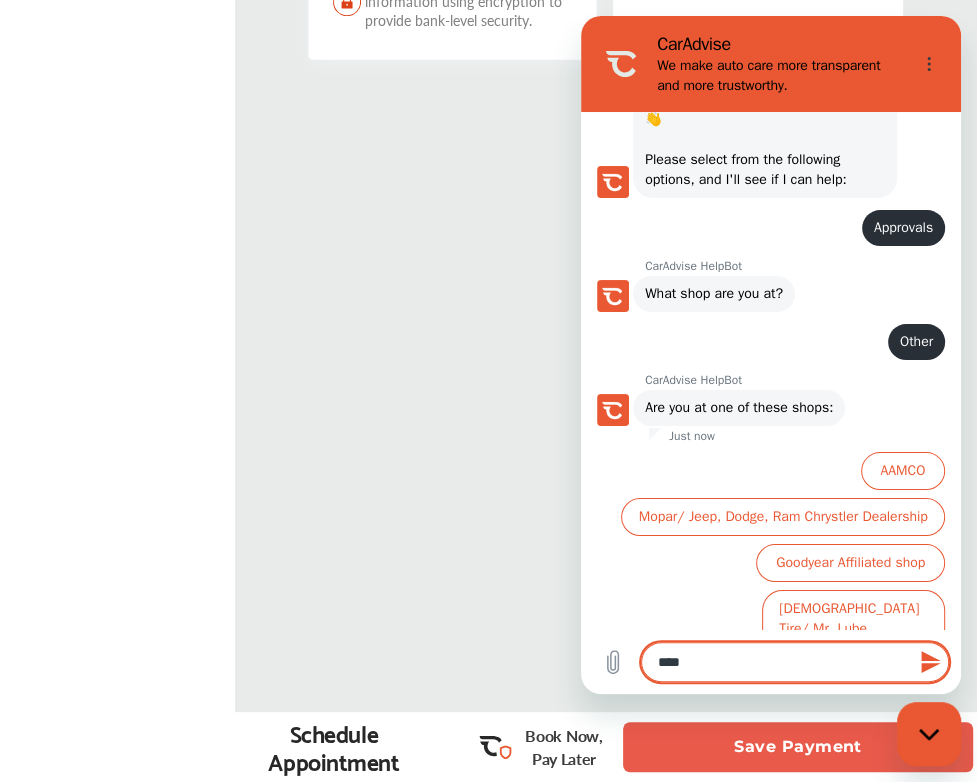 type on "****" 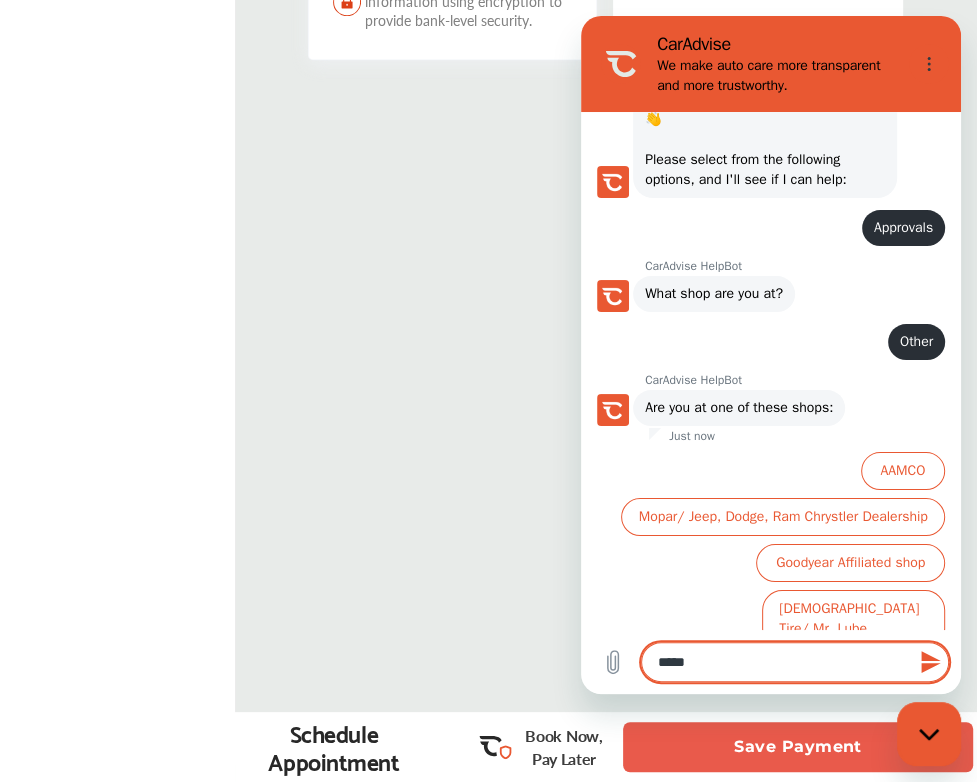 type on "******" 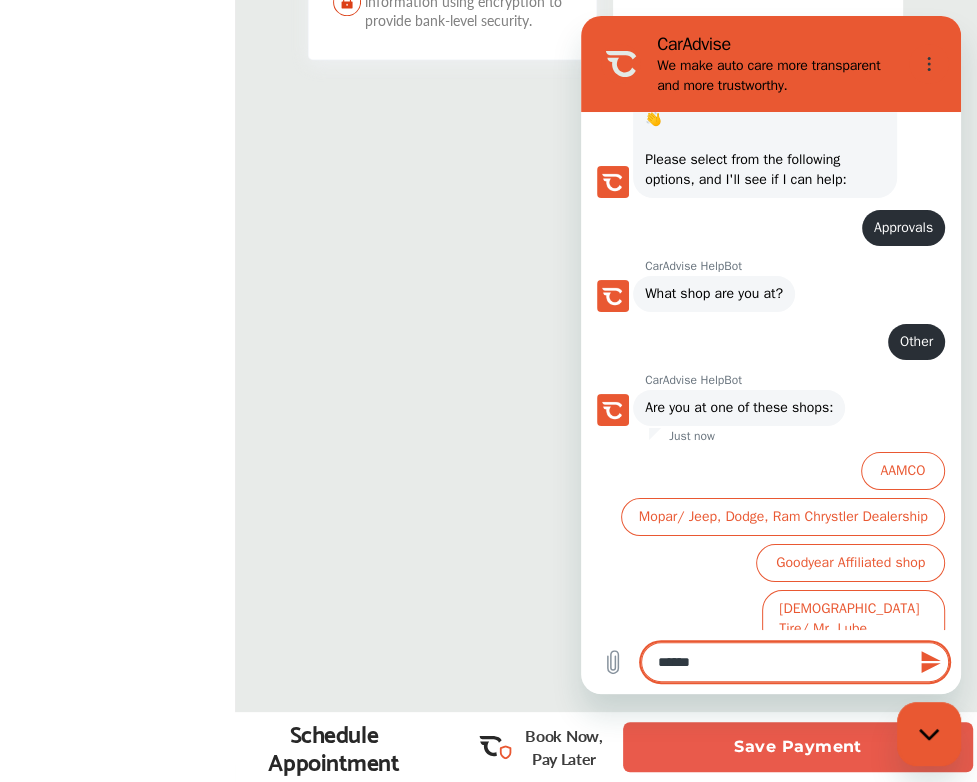 type on "*******" 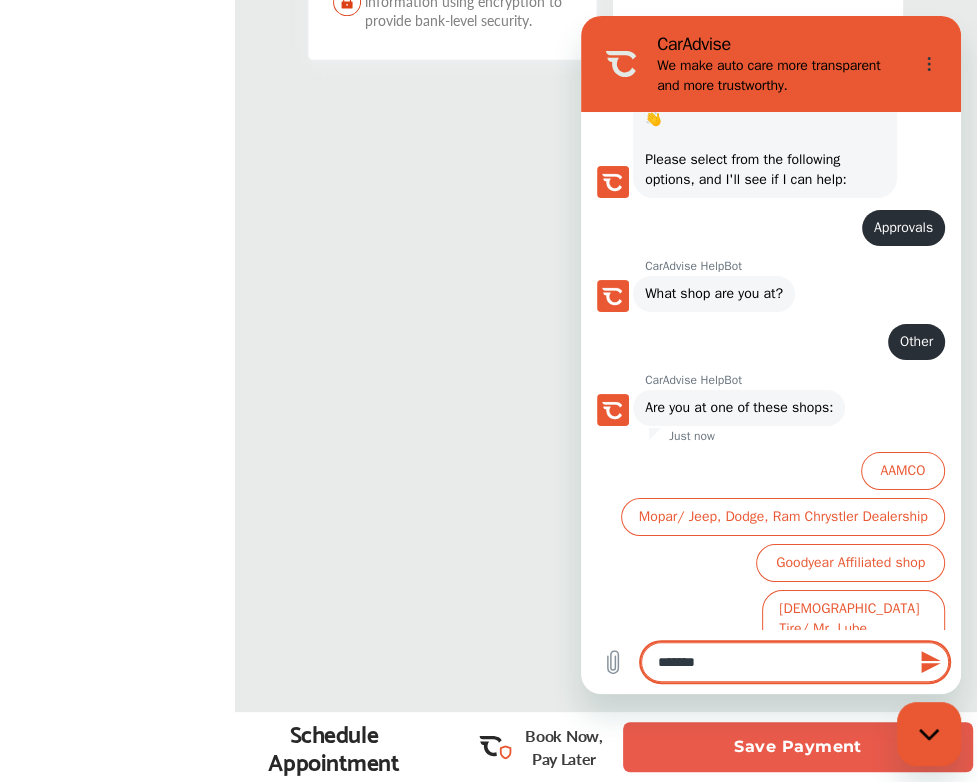type on "********" 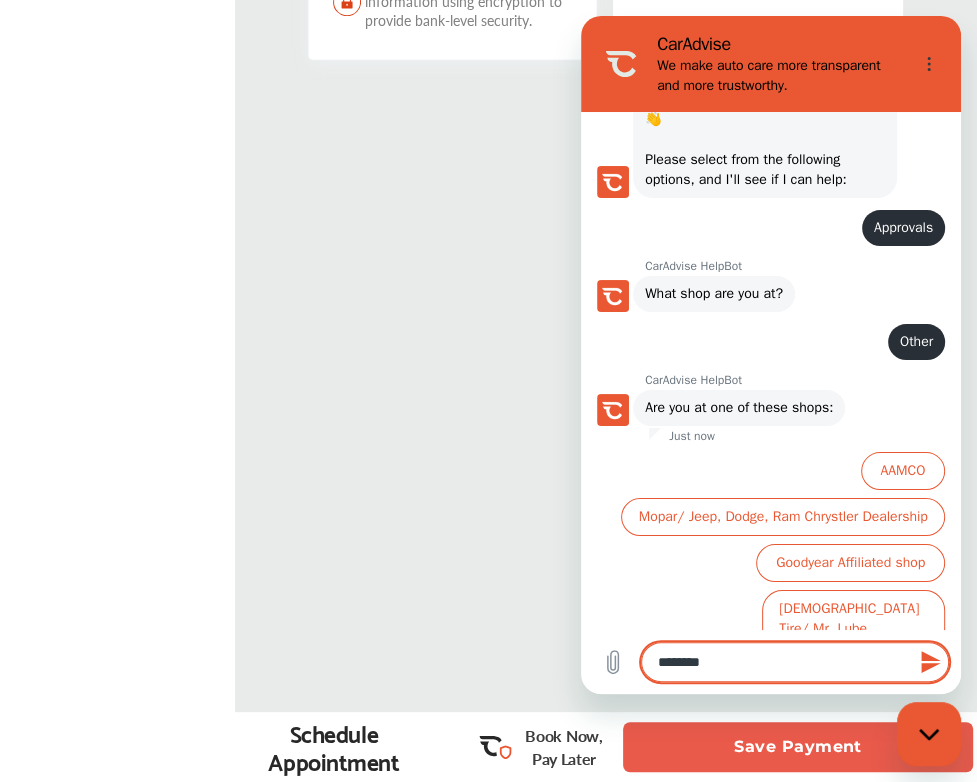 type on "*******" 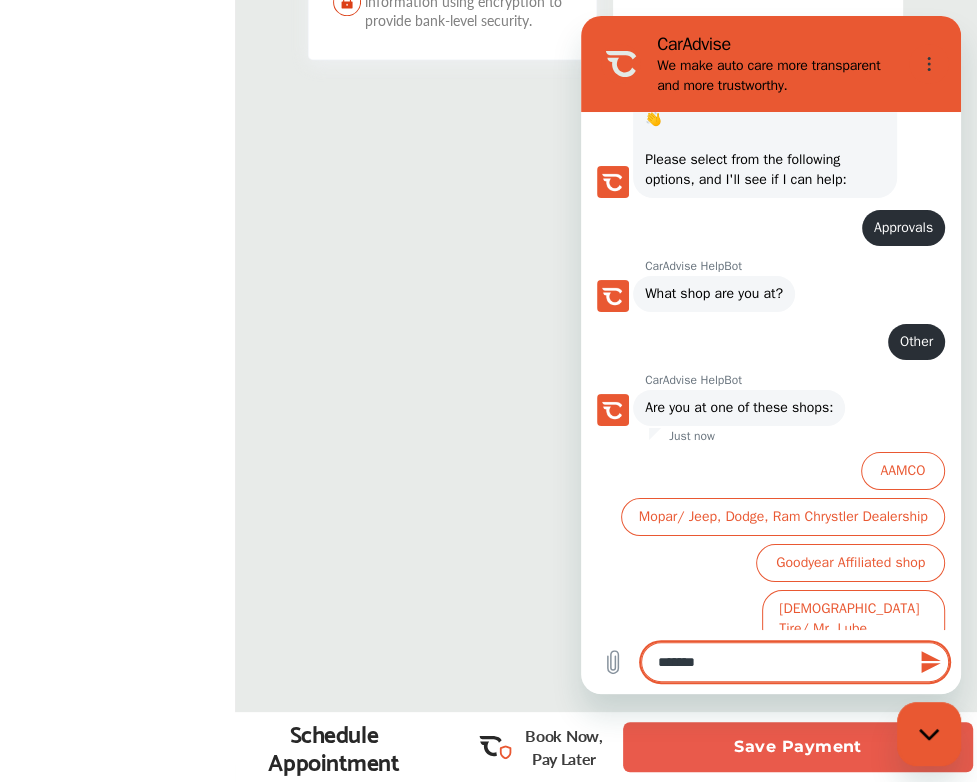 type on "*" 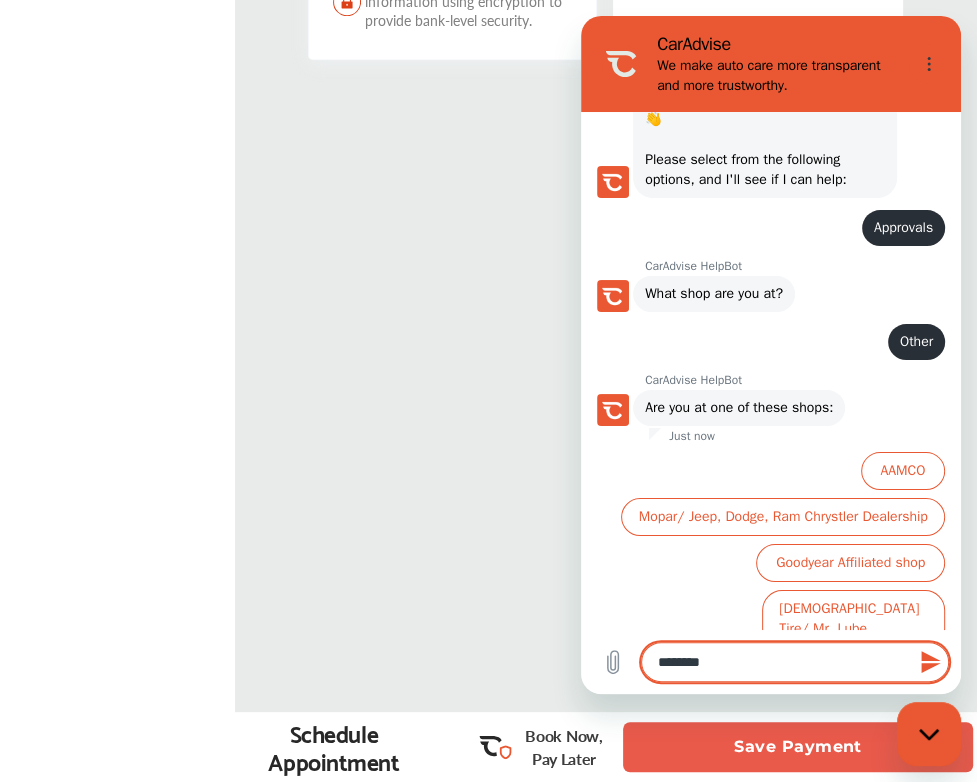 type on "*********" 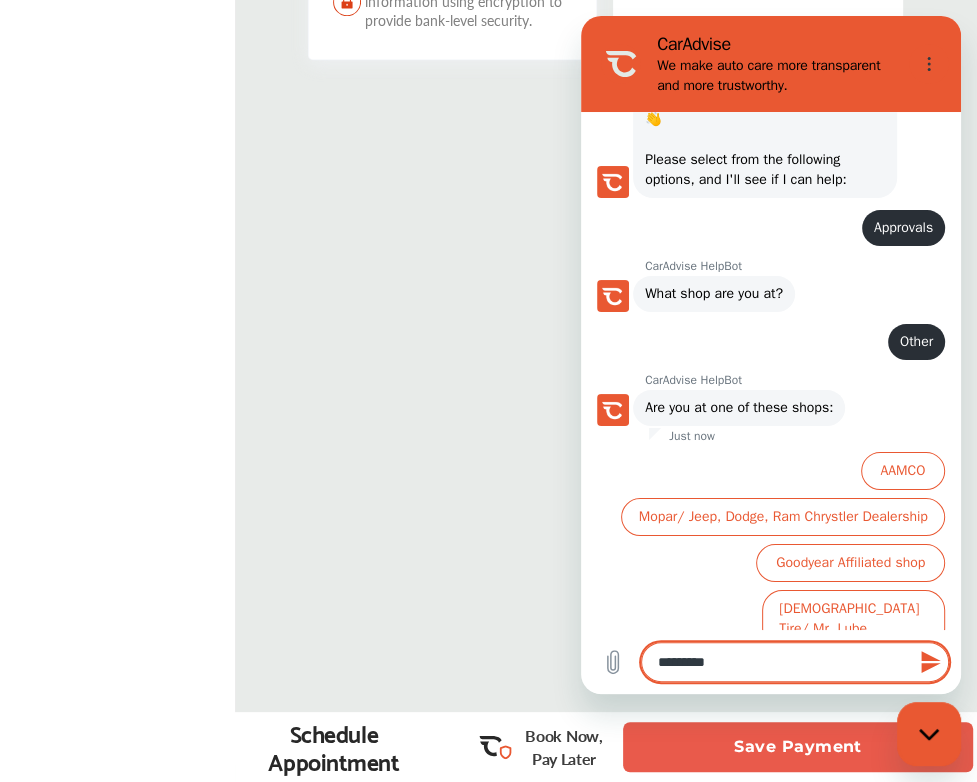 type on "**********" 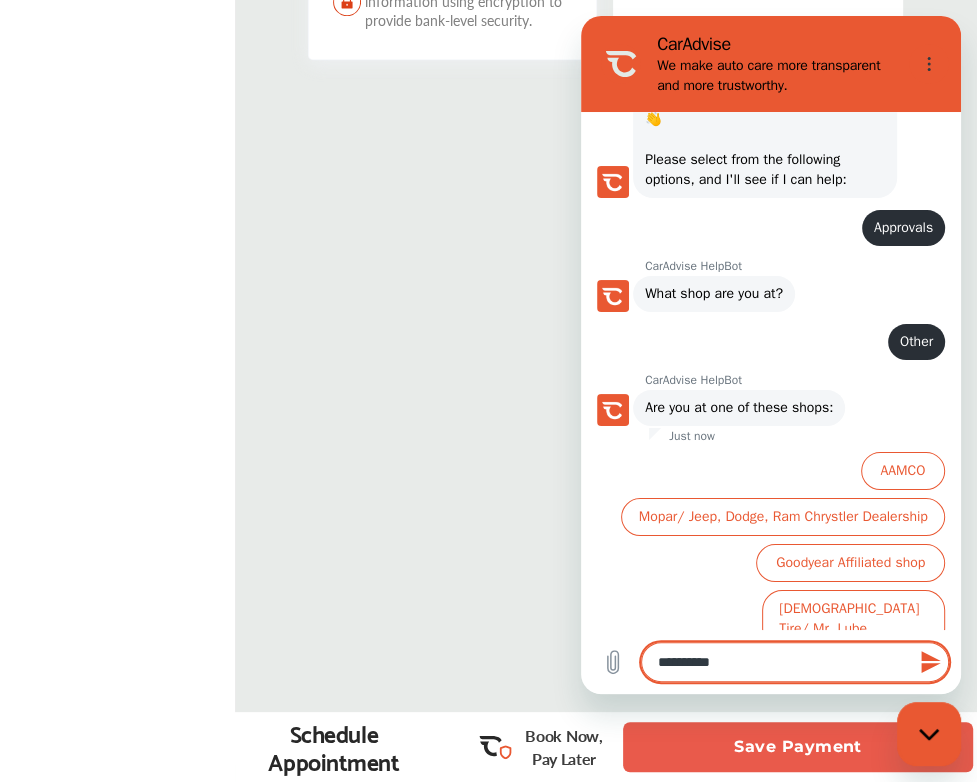 type on "**********" 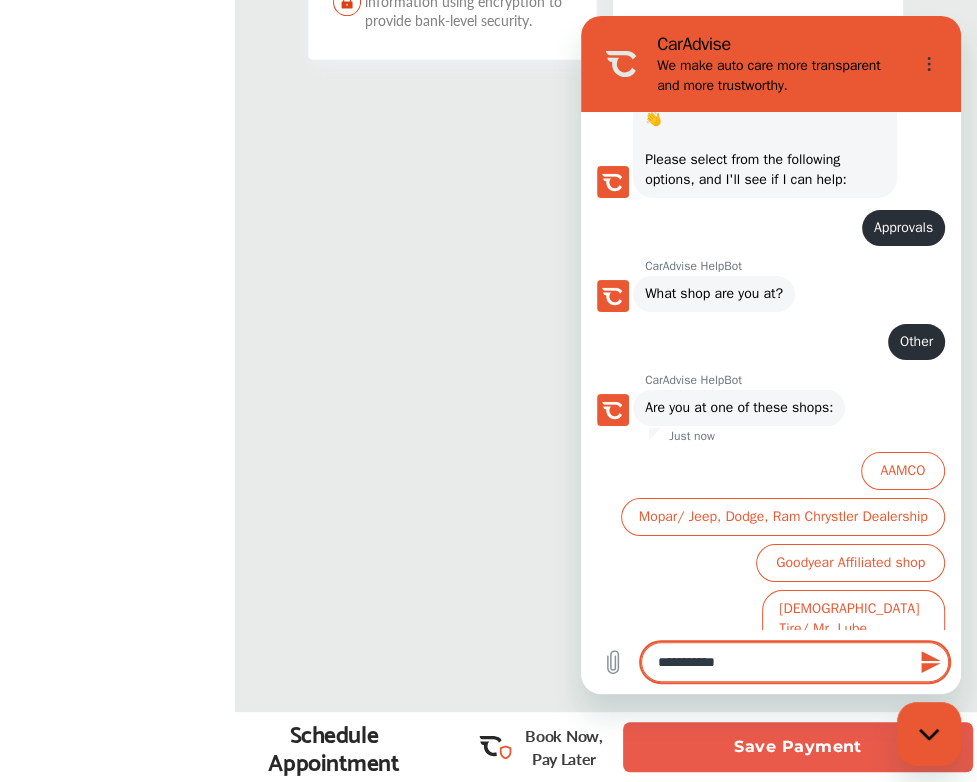 type on "*" 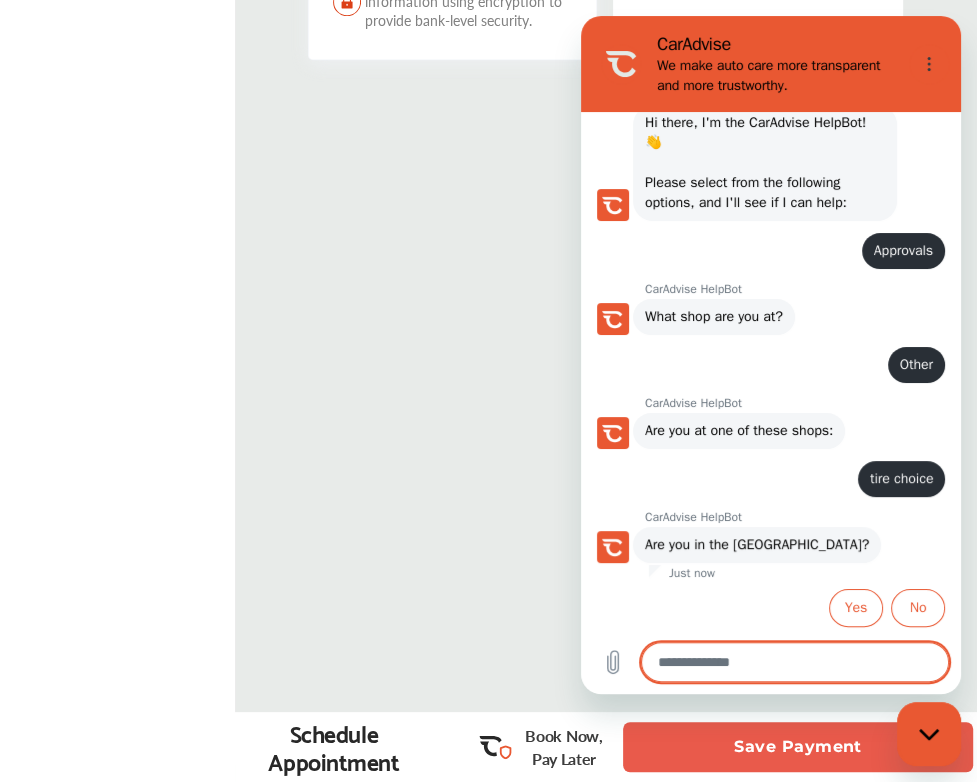 scroll, scrollTop: 110, scrollLeft: 0, axis: vertical 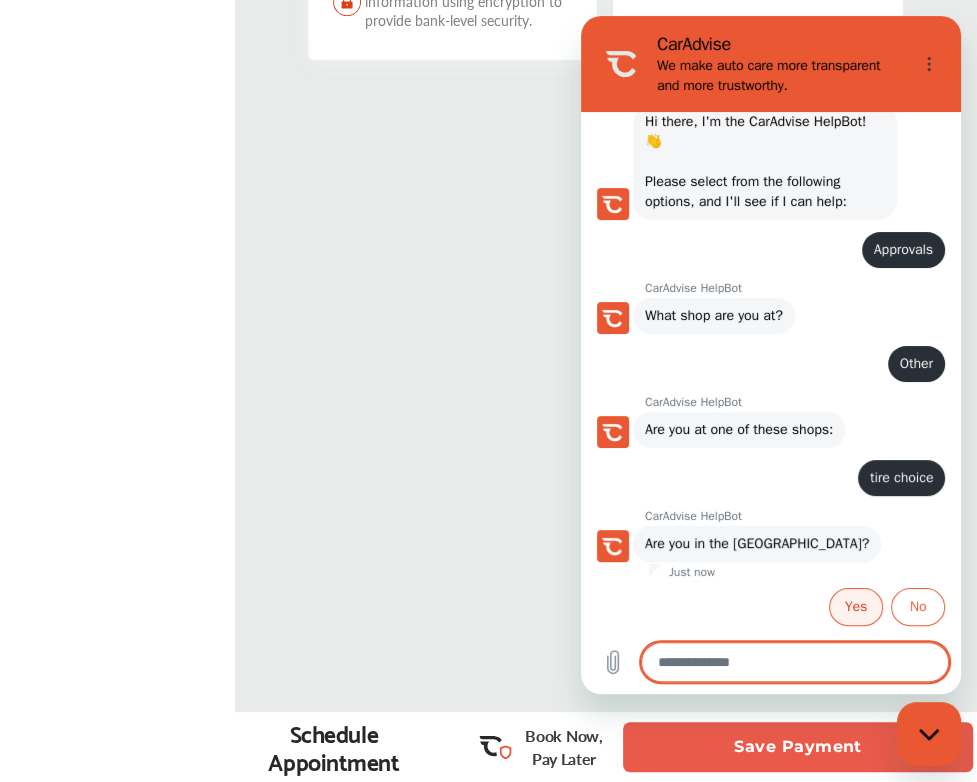 click on "Yes" at bounding box center [856, 607] 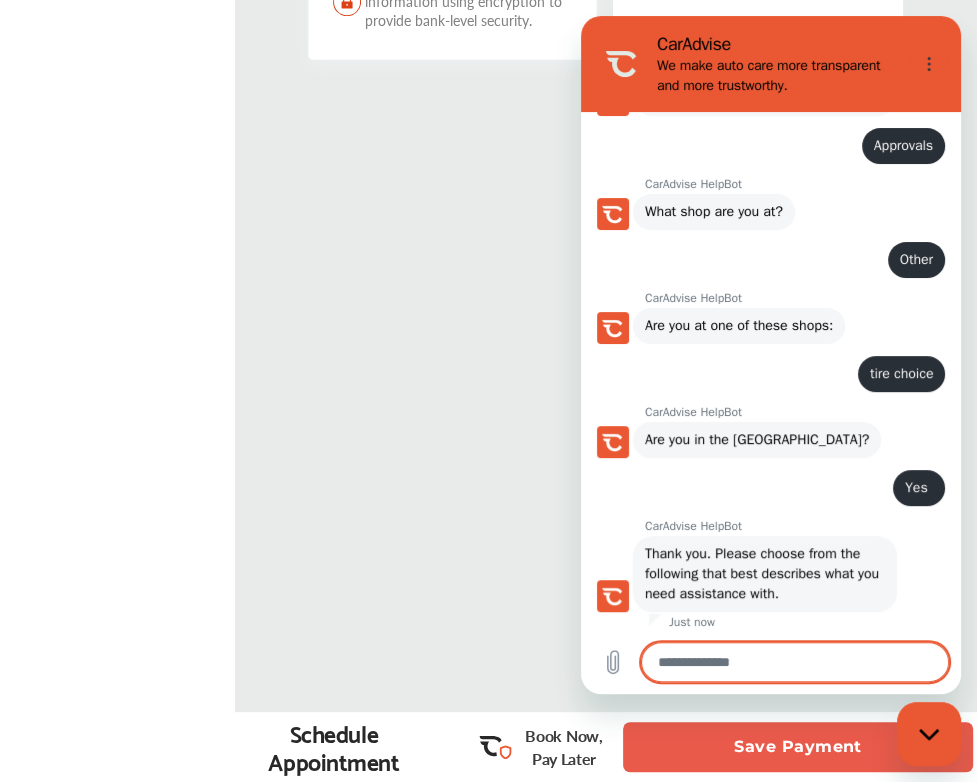 scroll, scrollTop: 375, scrollLeft: 0, axis: vertical 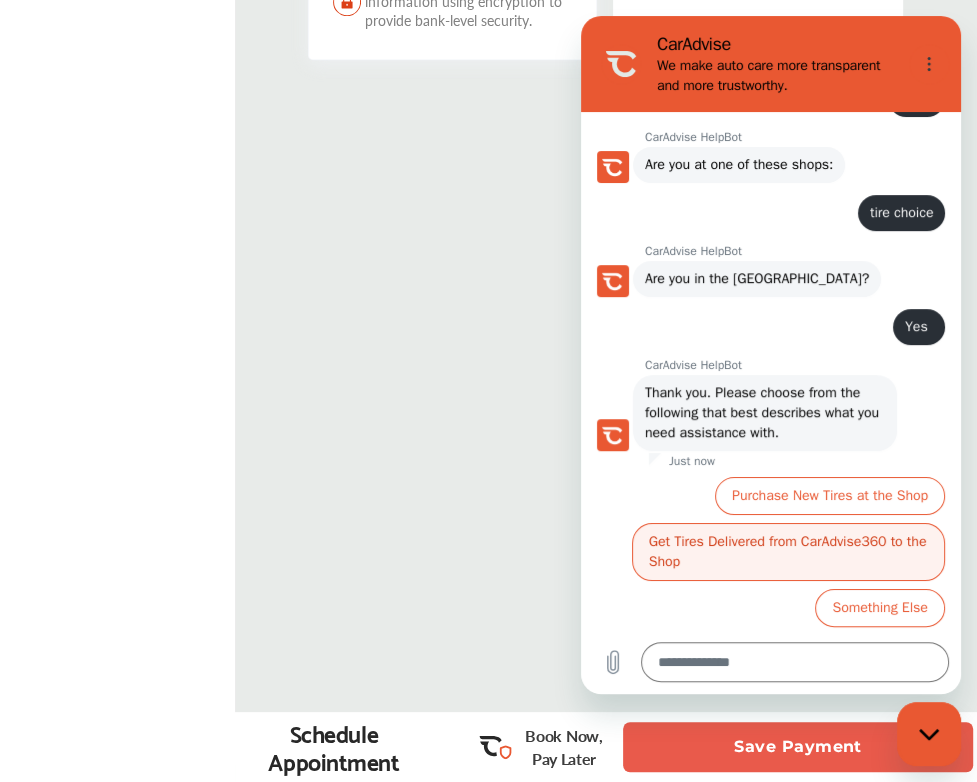 click on "Get Tires Delivered from CarAdvise360 to the Shop" at bounding box center (788, 552) 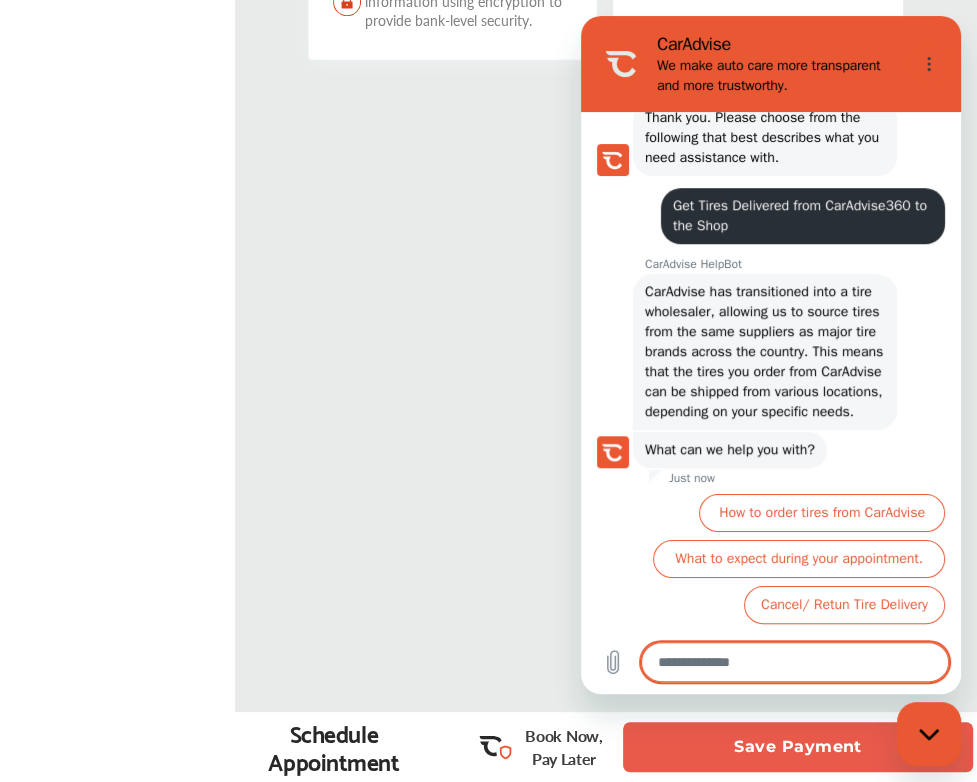 scroll, scrollTop: 712, scrollLeft: 0, axis: vertical 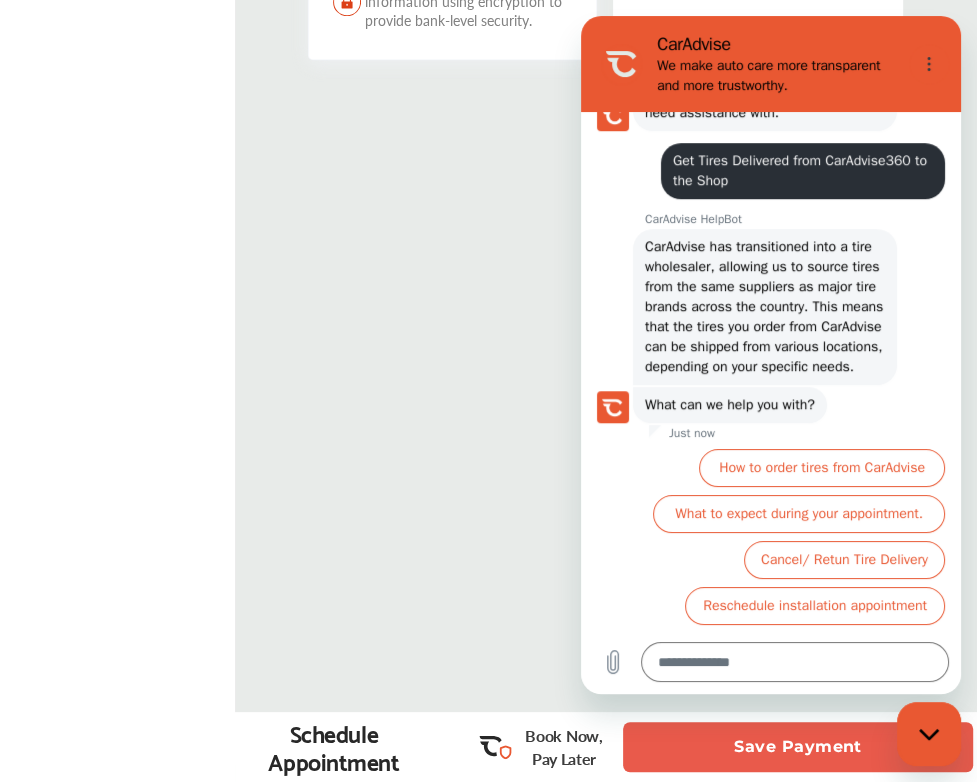 click 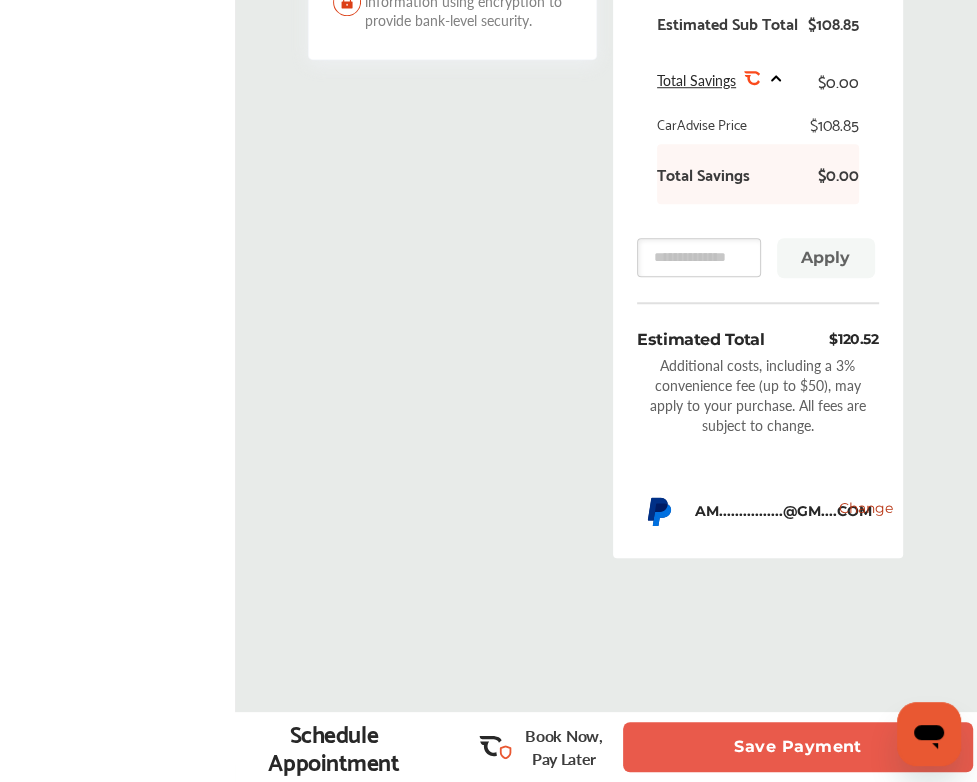 click on "Select payment method We won't charge you now ! Payment will be charged upon work approval by you.
1 saved card Edit cards
[EMAIL_ADDRESS][DOMAIN_NAME]   Or choose a payment method   Monthly payments Starting at $160/mo for up to 4 months We protect your payment information using encryption to provide bank-level security." at bounding box center [453, -79] 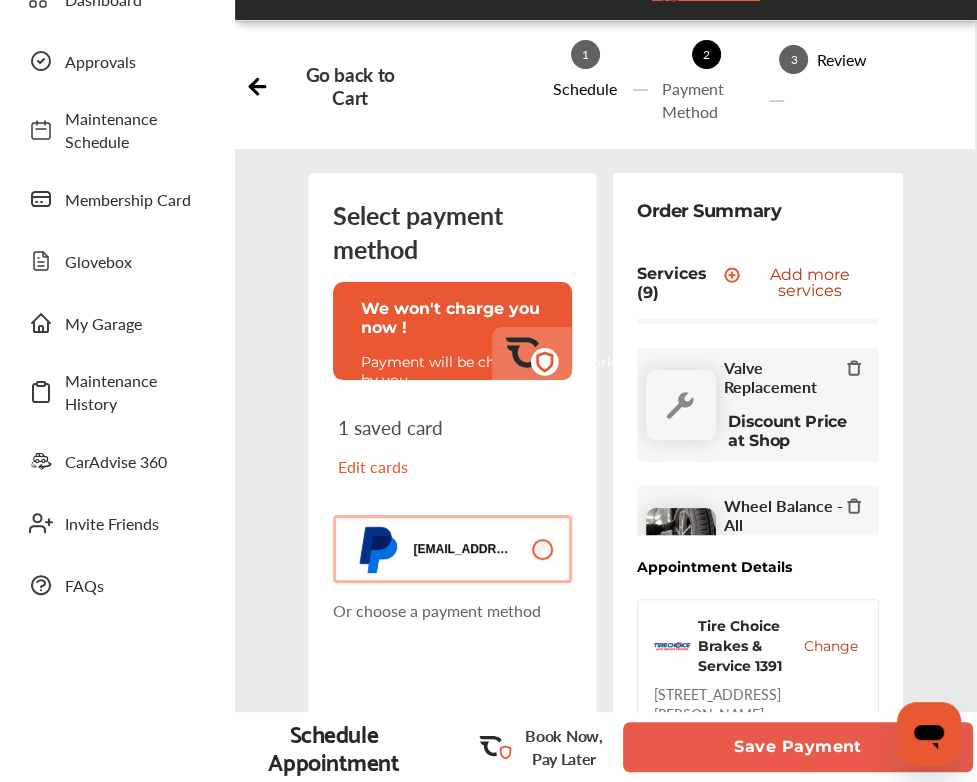 scroll, scrollTop: 0, scrollLeft: 0, axis: both 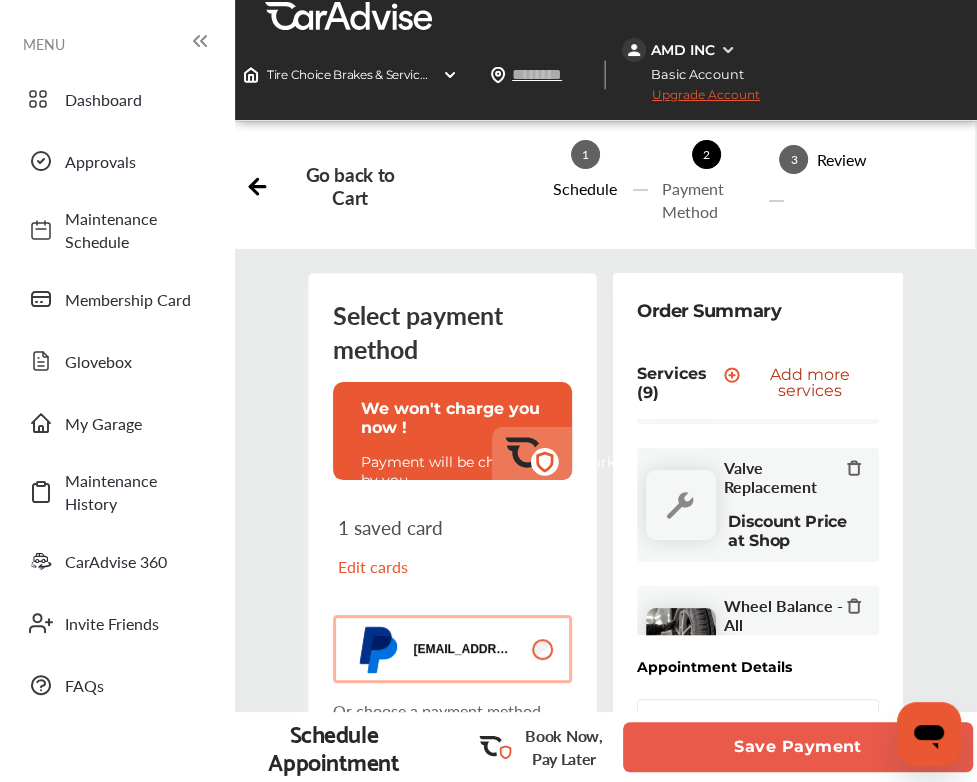 click on "AMD INC" at bounding box center (683, 50) 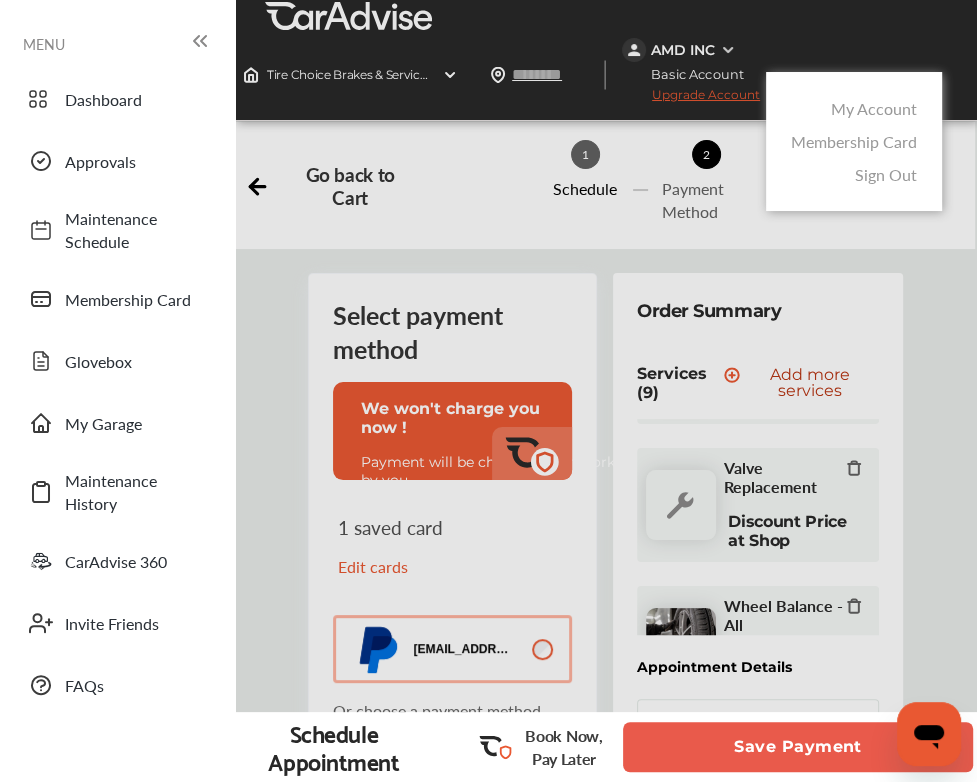 click at bounding box center [488, 441] 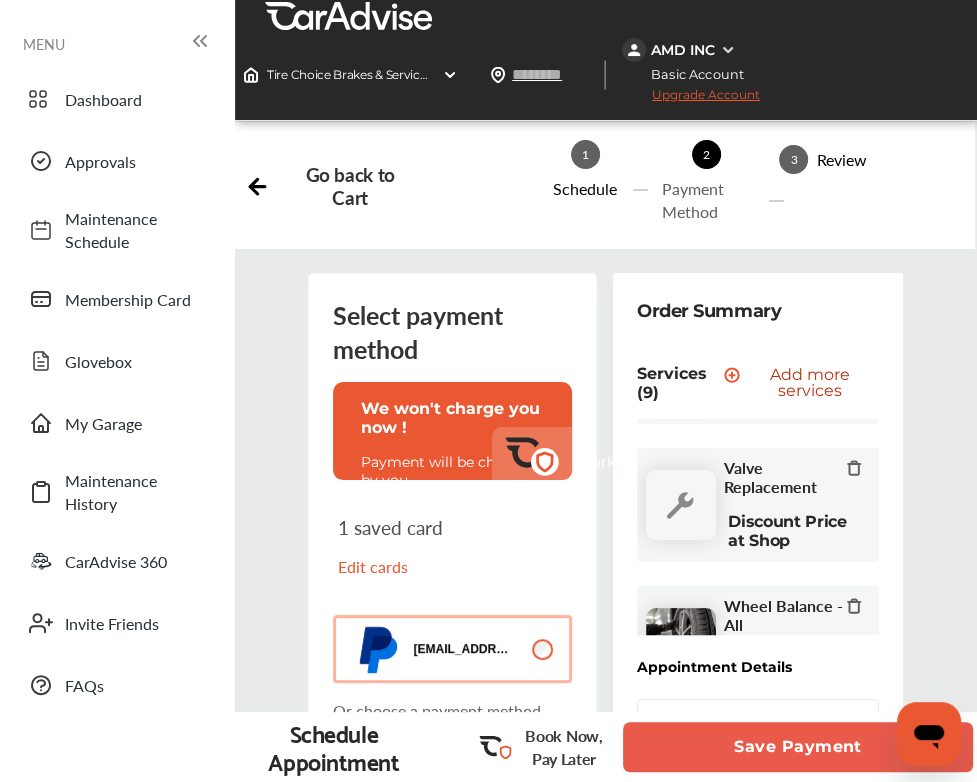 click on "AMD INC" at bounding box center [683, 50] 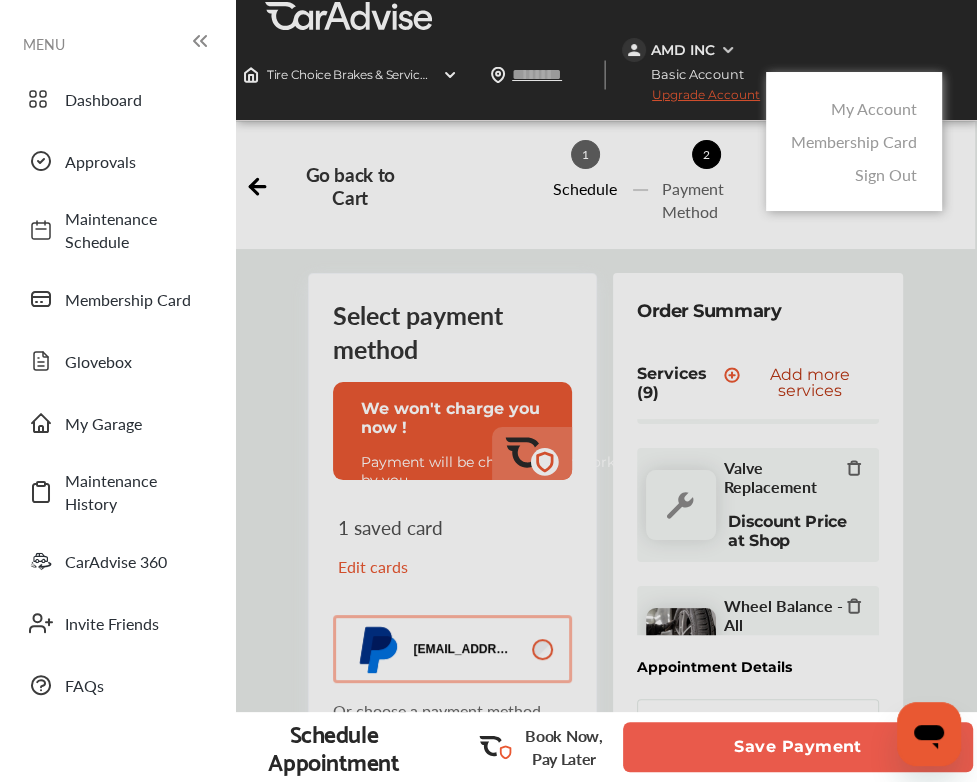 click on "Membership Card" at bounding box center [854, 141] 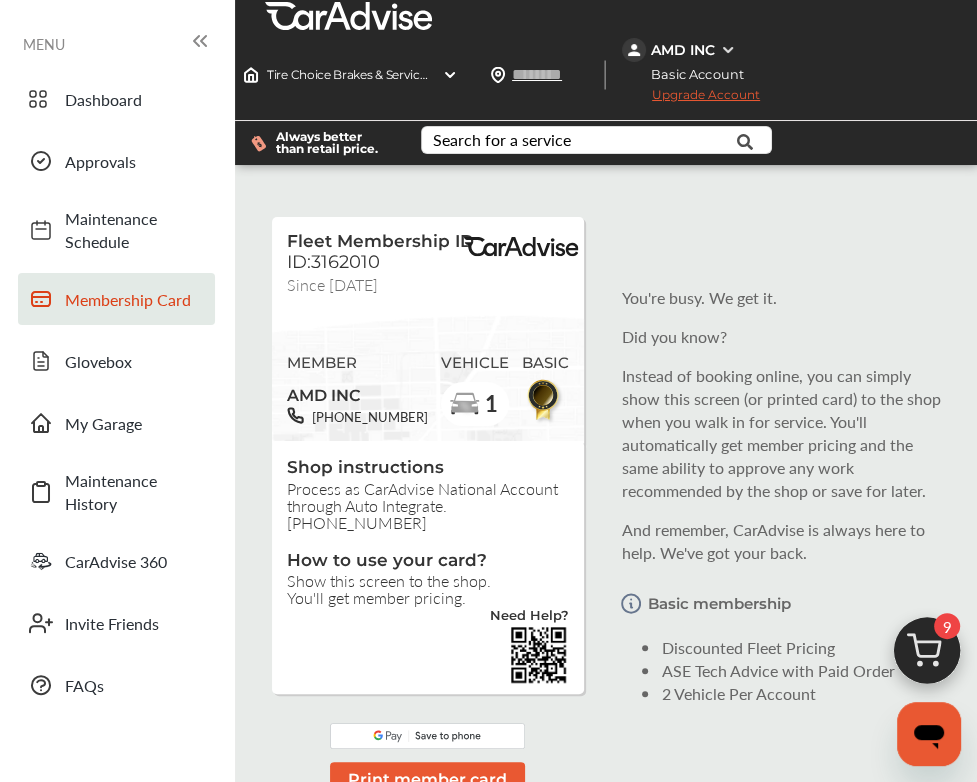 scroll, scrollTop: 0, scrollLeft: 0, axis: both 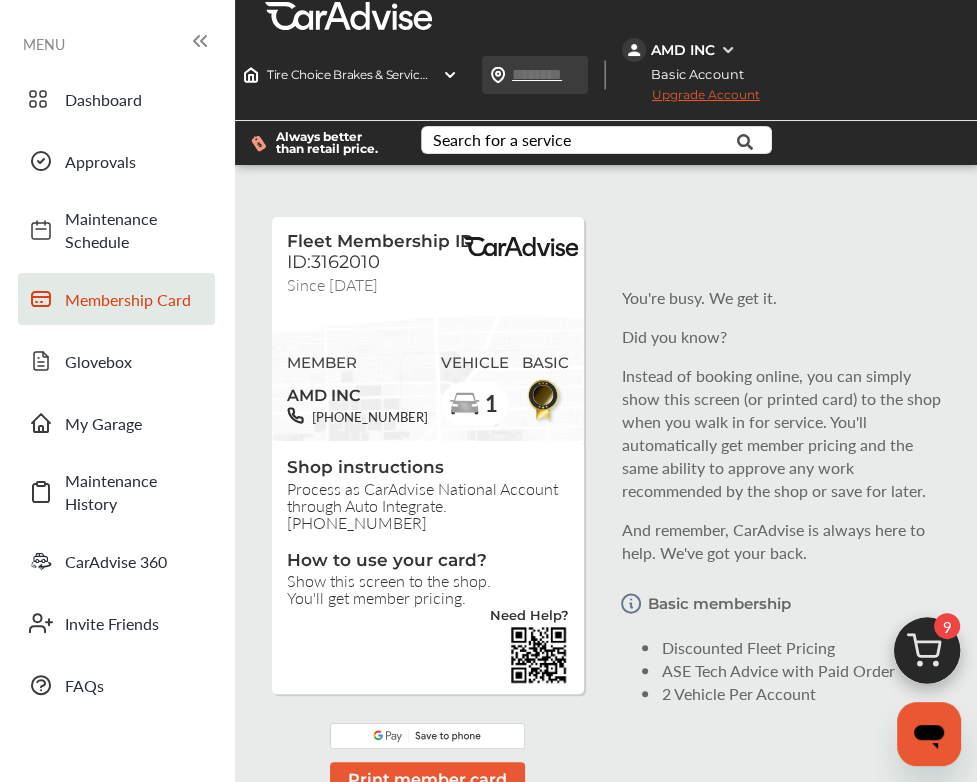 click at bounding box center (557, 74) 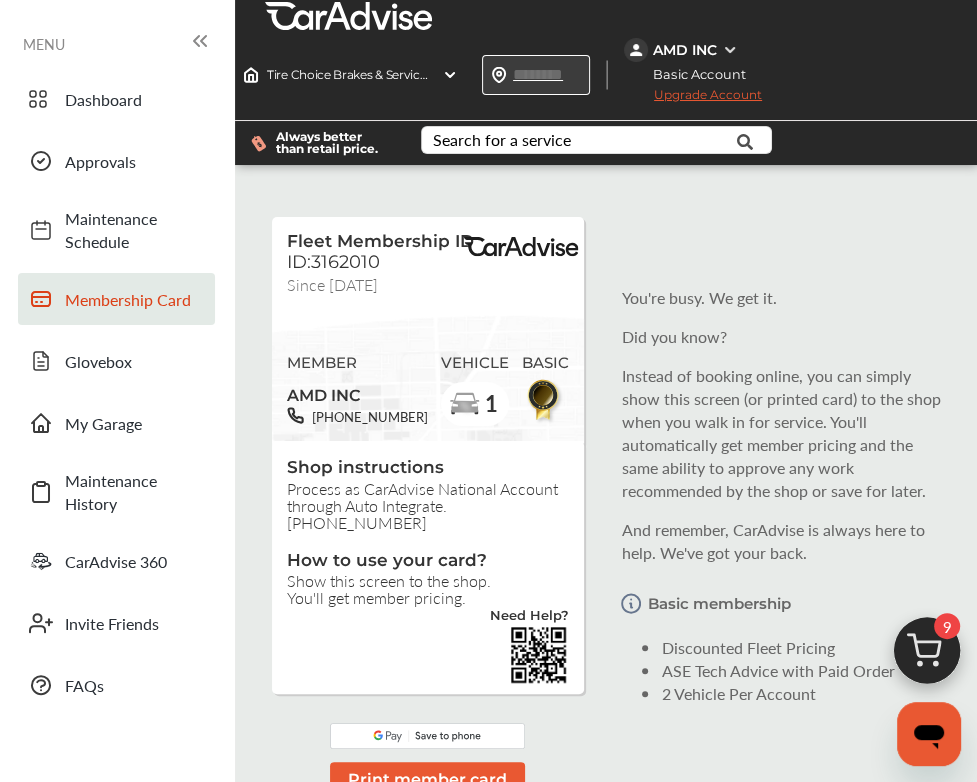 type on "*****" 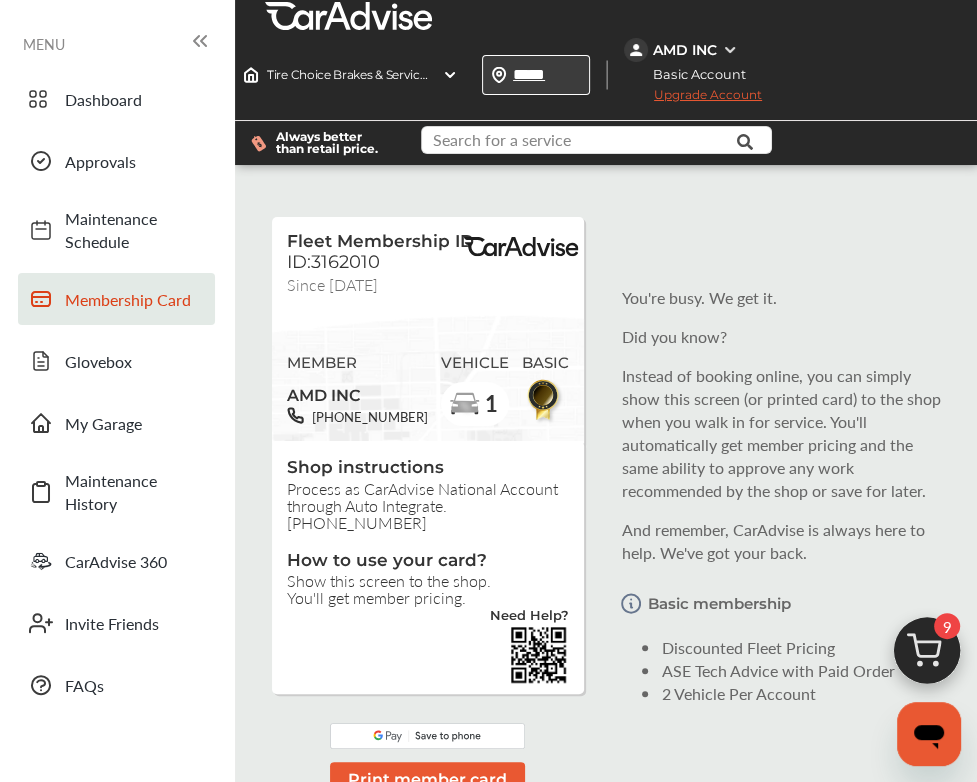 type on "*****" 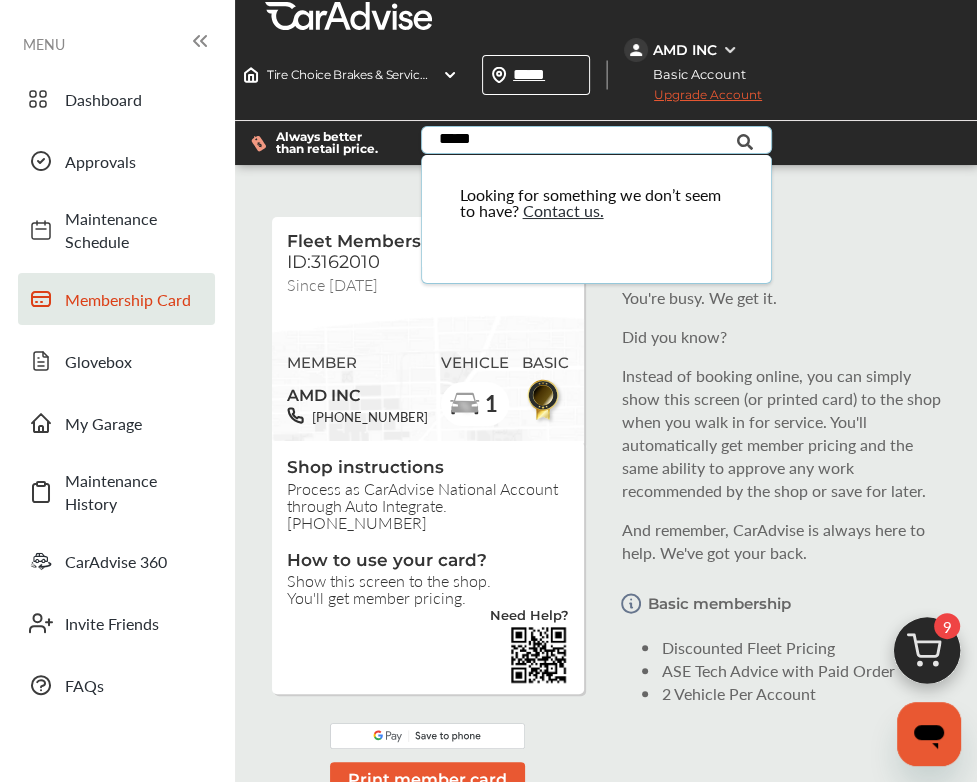 type on "*****" 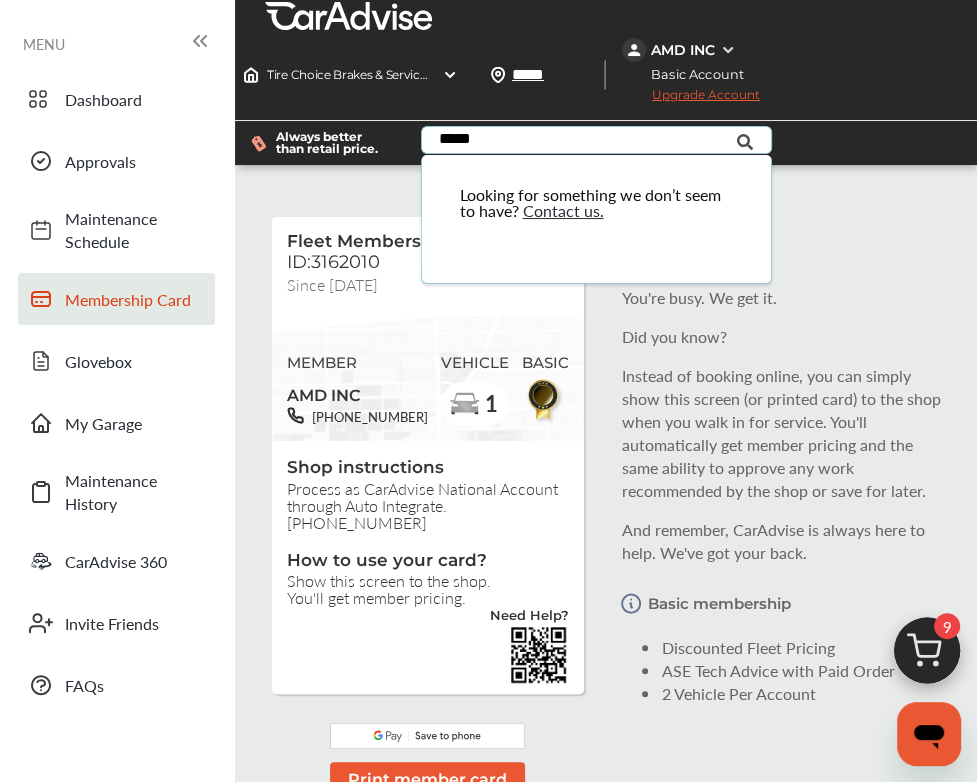 type 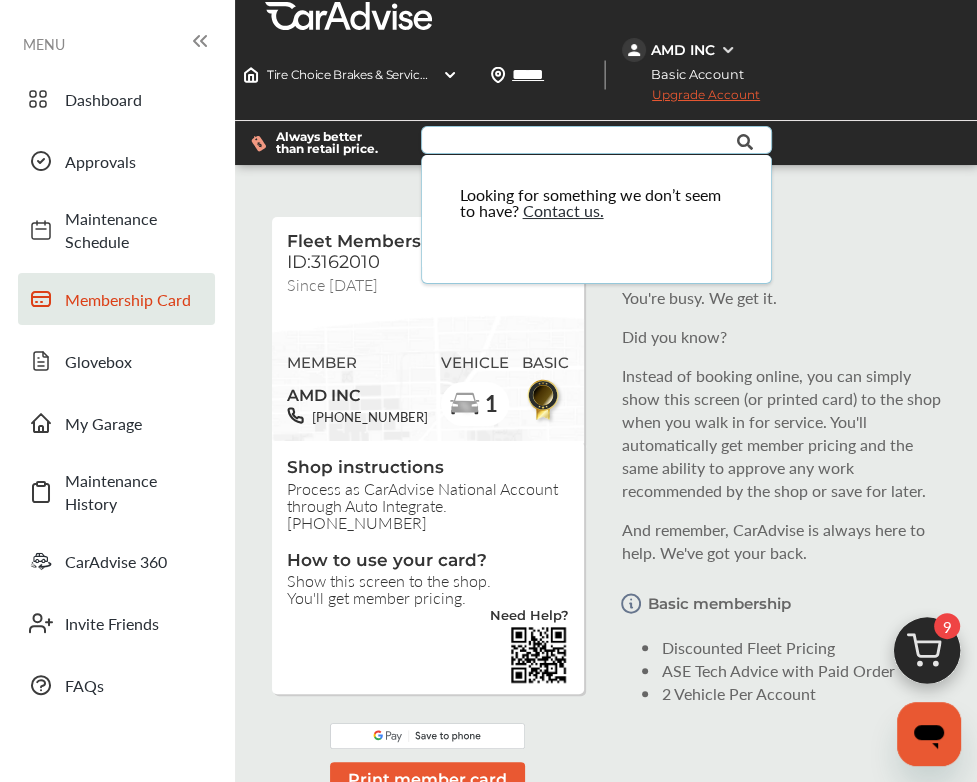 click on "Tire Choice Brakes & Service 1391 ,  [STREET_ADDRESS][PERSON_NAME] Tire Choice Brakes & Service 1391 [STREET_ADDRESS][PERSON_NAME] Change shop *****
Sort by :  Distance
***** AMD INC Basic   Account Upgrade Account My Account Membership Card Sign Out" at bounding box center [606, 60] 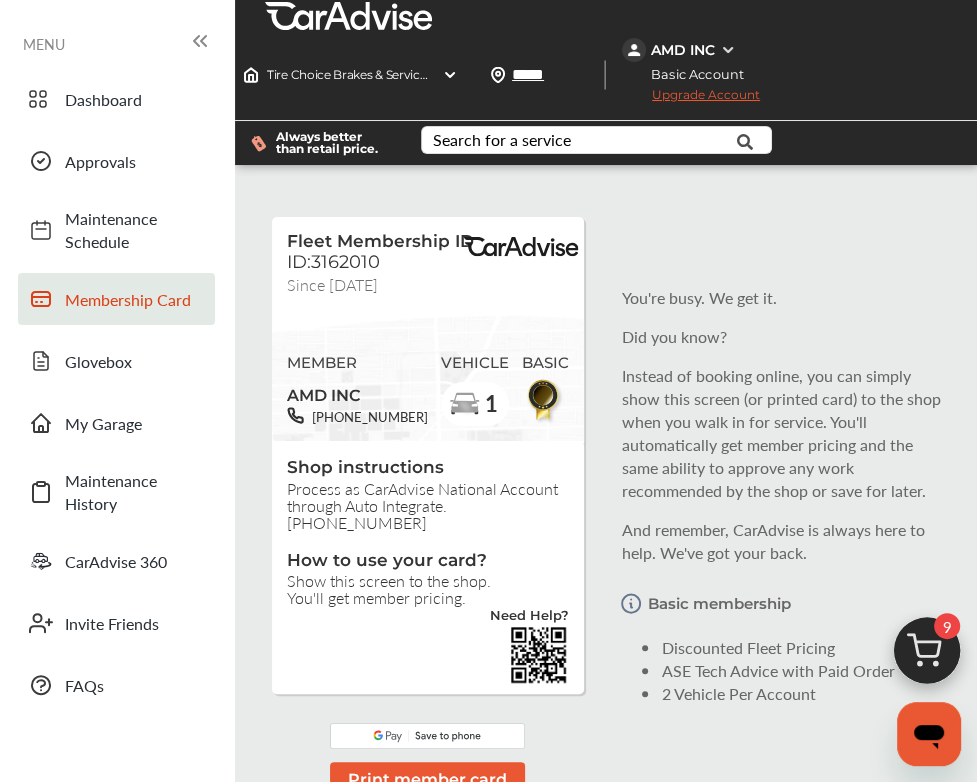 scroll, scrollTop: 154, scrollLeft: 0, axis: vertical 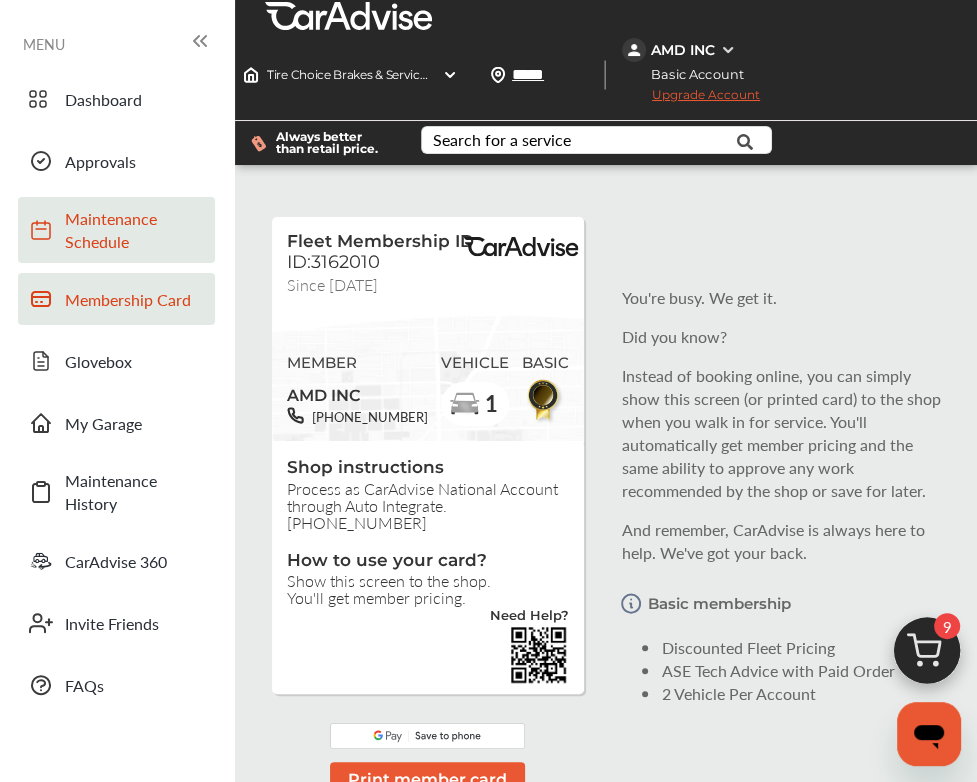 click on "Maintenance Schedule" at bounding box center [135, 230] 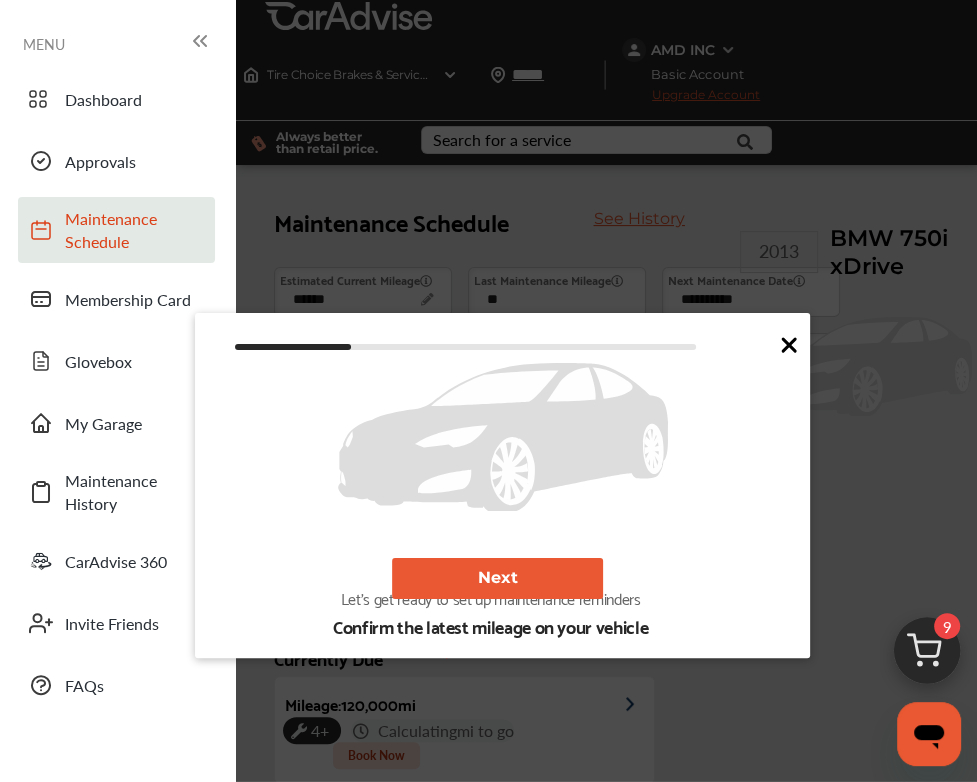 scroll, scrollTop: 344, scrollLeft: 0, axis: vertical 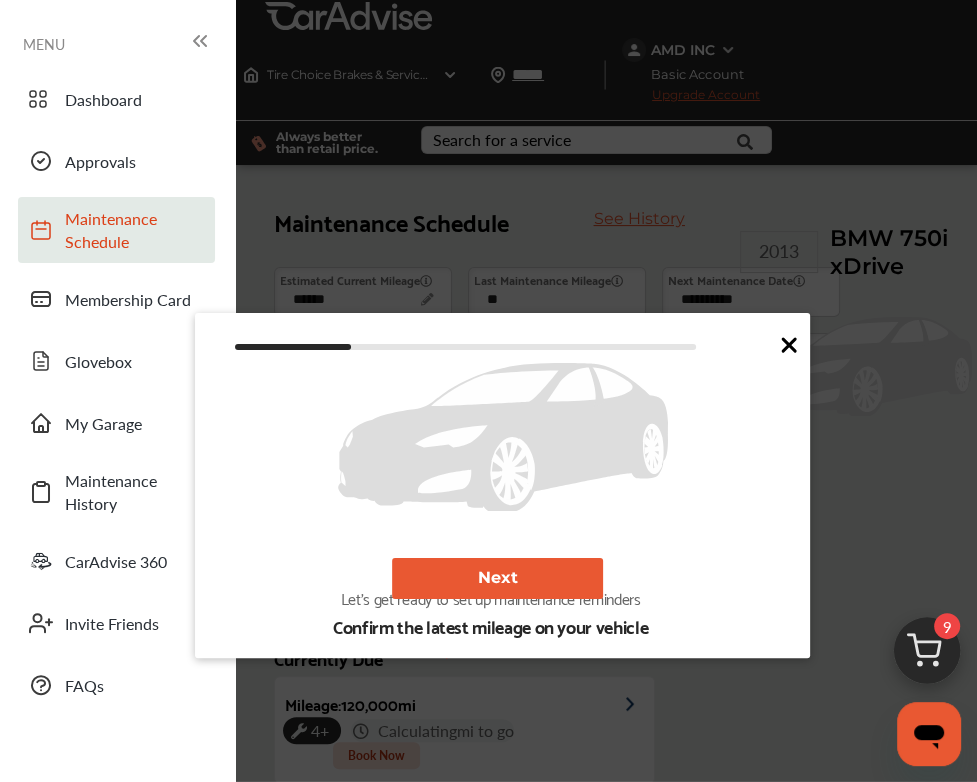 drag, startPoint x: 220, startPoint y: 225, endPoint x: 495, endPoint y: 231, distance: 275.06546 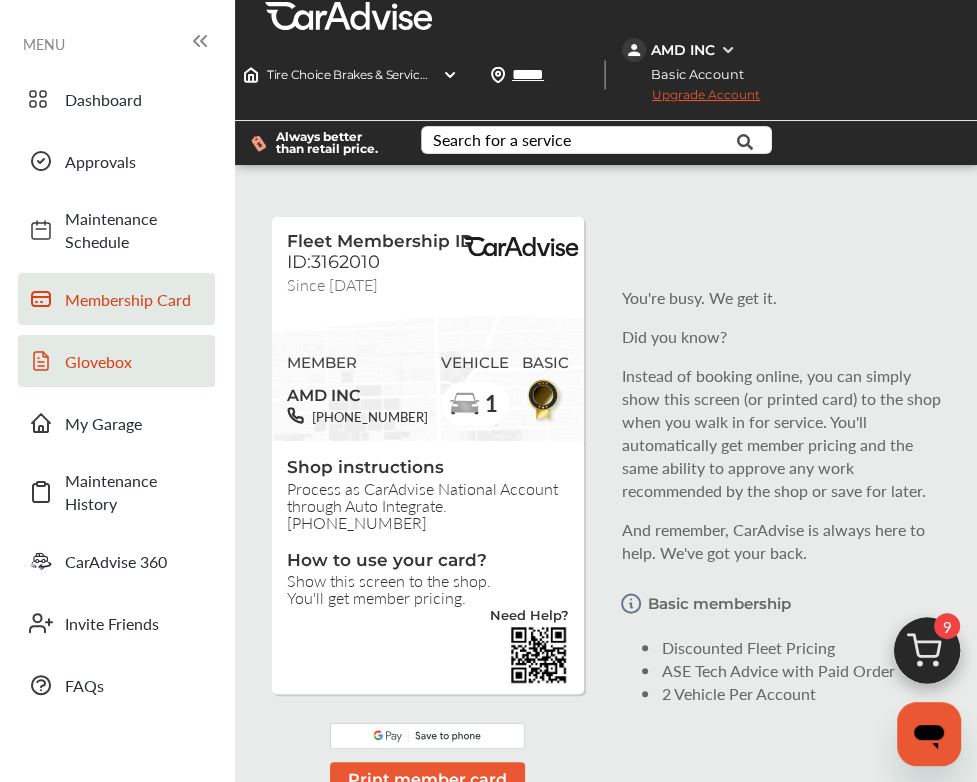 scroll, scrollTop: 0, scrollLeft: 0, axis: both 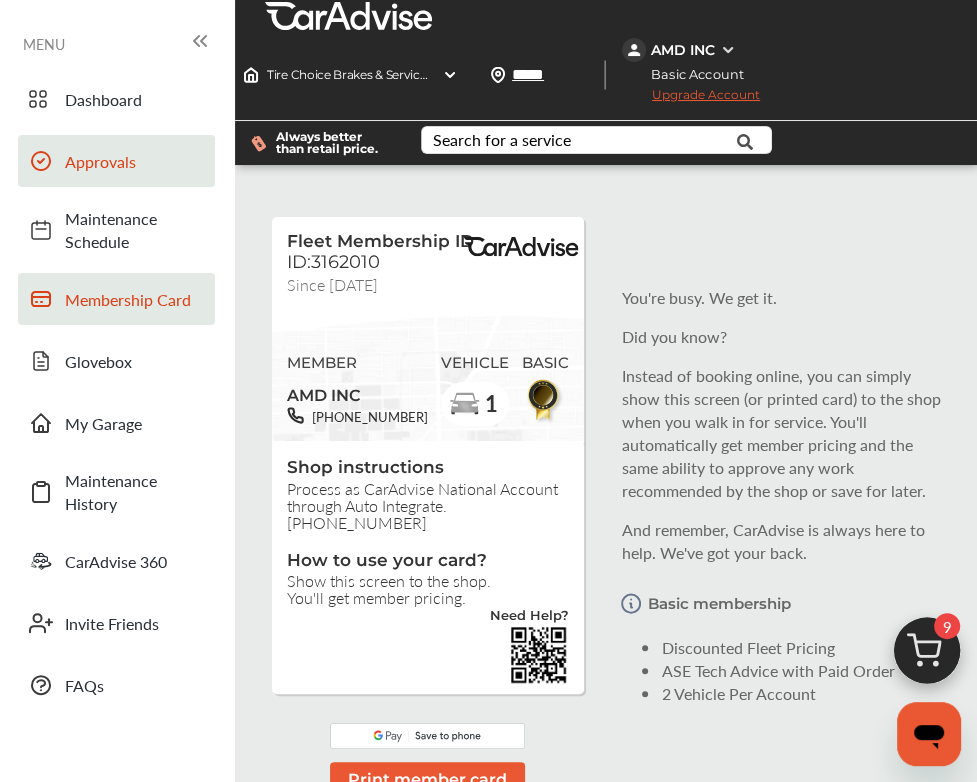 click on "Approvals" at bounding box center [135, 161] 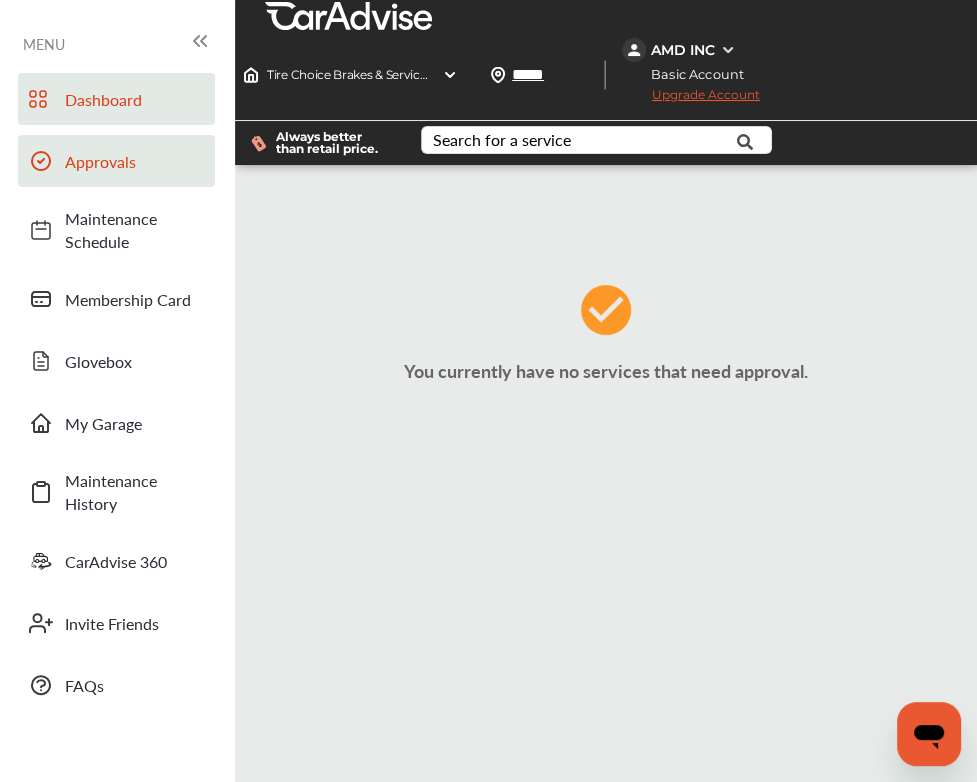 click on "Dashboard" at bounding box center [135, 99] 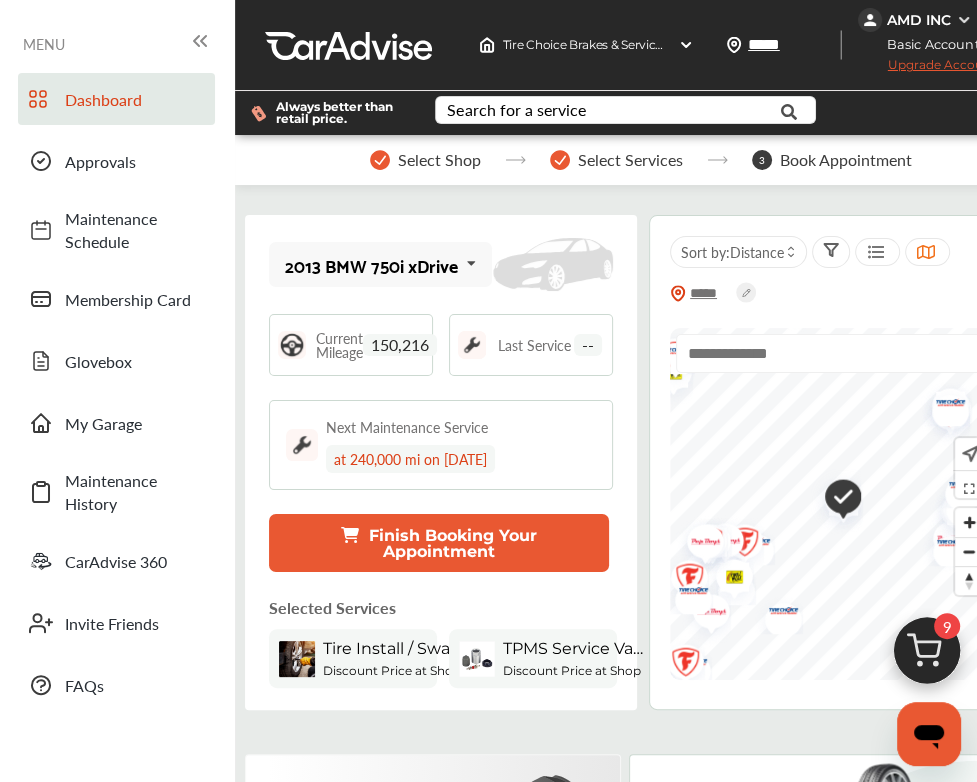 click on "Finish Booking Your Appointment" at bounding box center [439, 543] 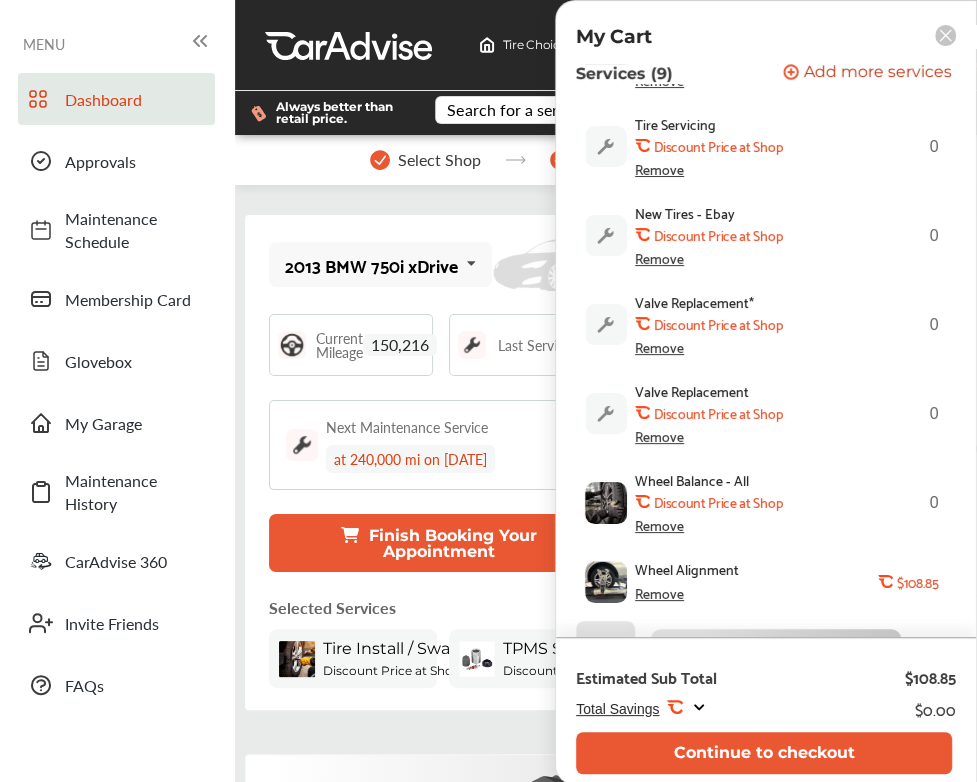 scroll, scrollTop: 570, scrollLeft: 0, axis: vertical 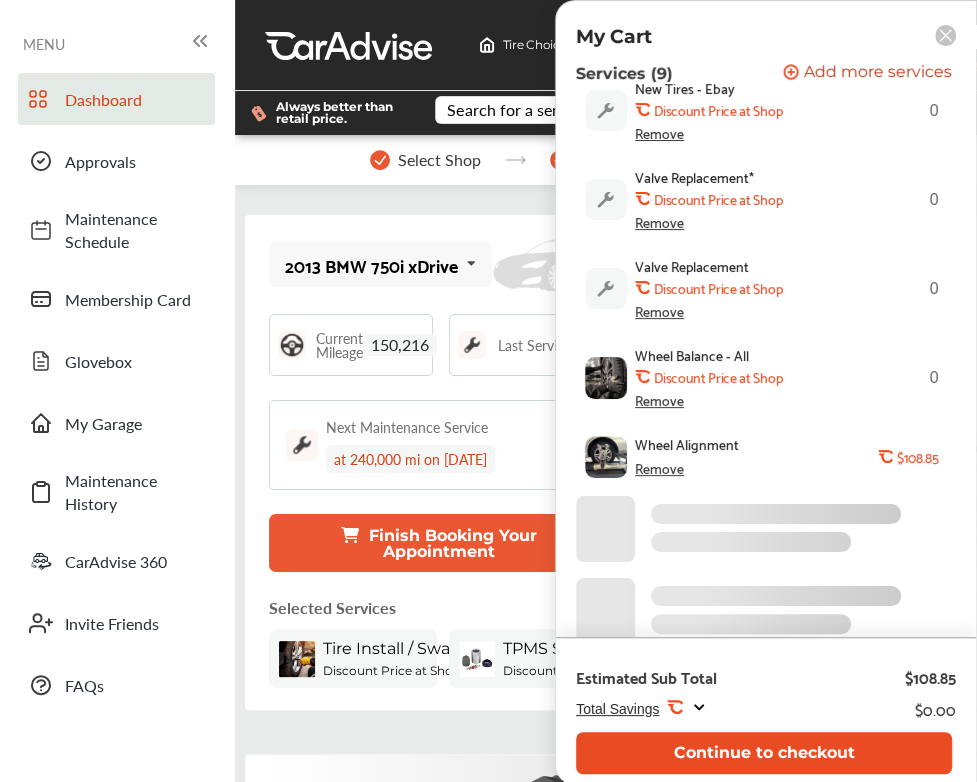 click on "Continue to checkout" at bounding box center [764, 752] 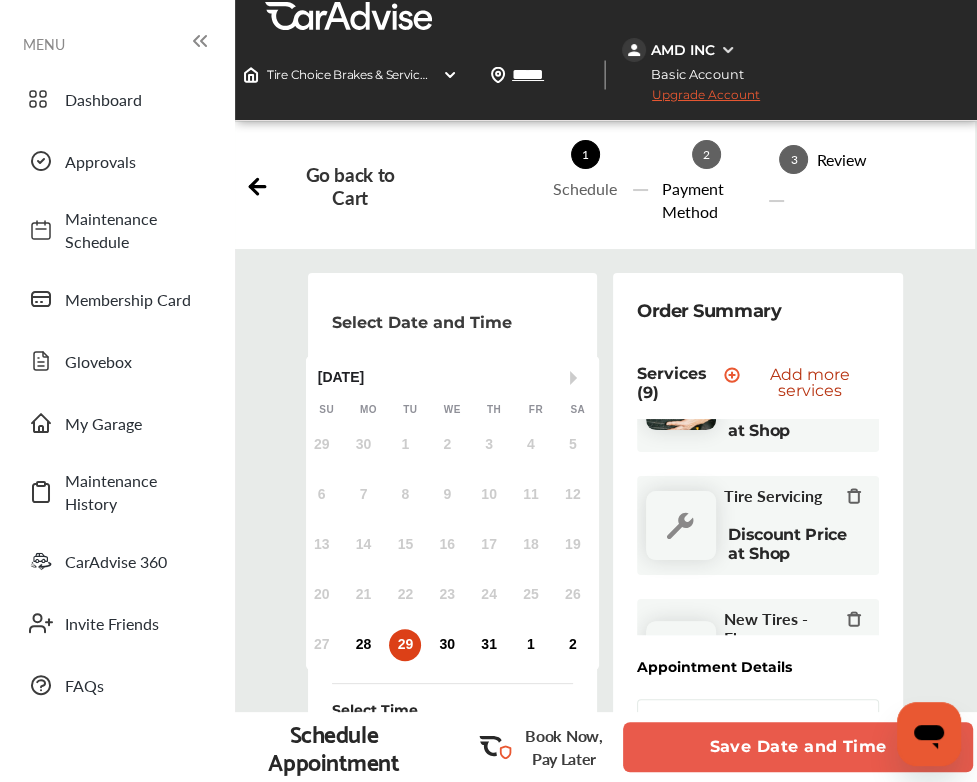 scroll, scrollTop: 400, scrollLeft: 0, axis: vertical 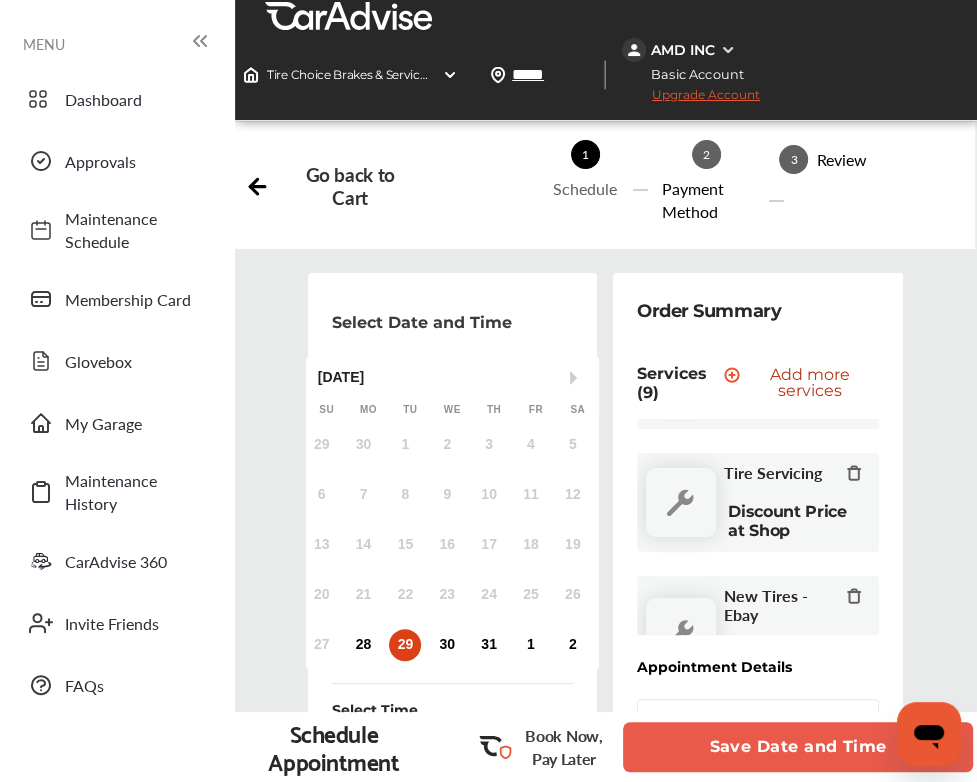 click on "3:00 PM" at bounding box center (487, 1111) 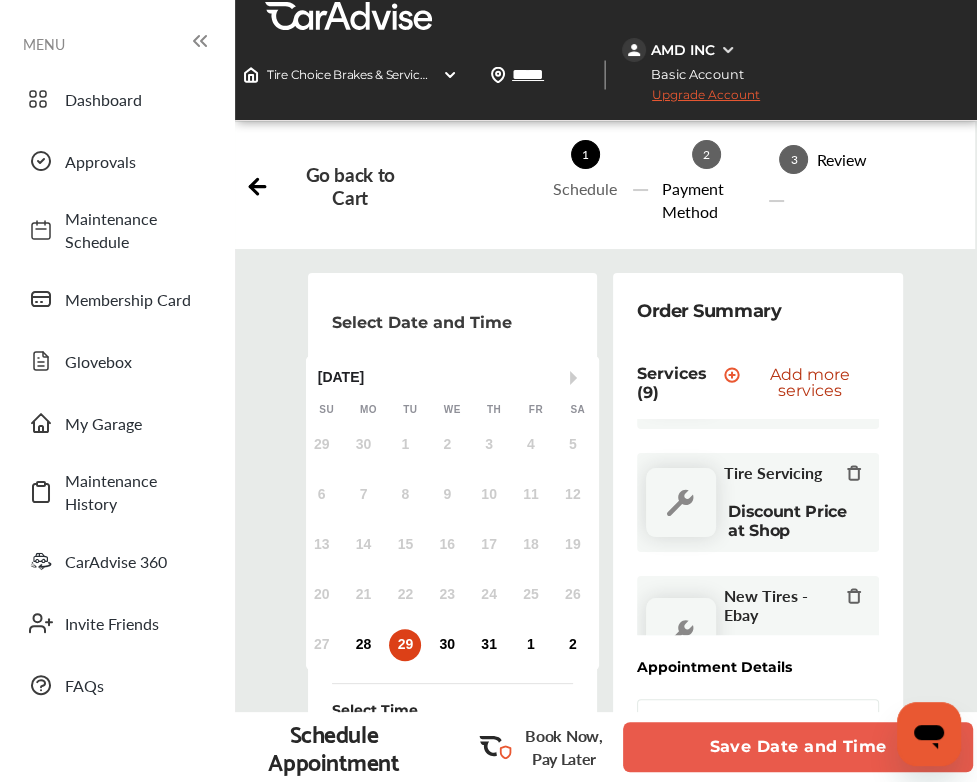 scroll, scrollTop: 332, scrollLeft: 0, axis: vertical 